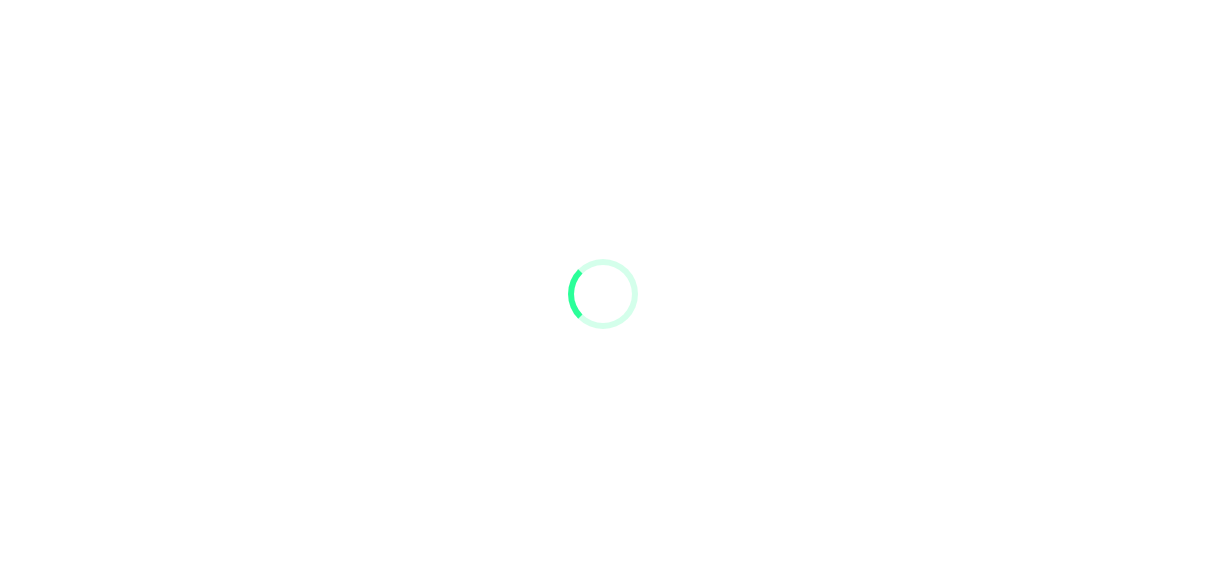 scroll, scrollTop: 94, scrollLeft: 0, axis: vertical 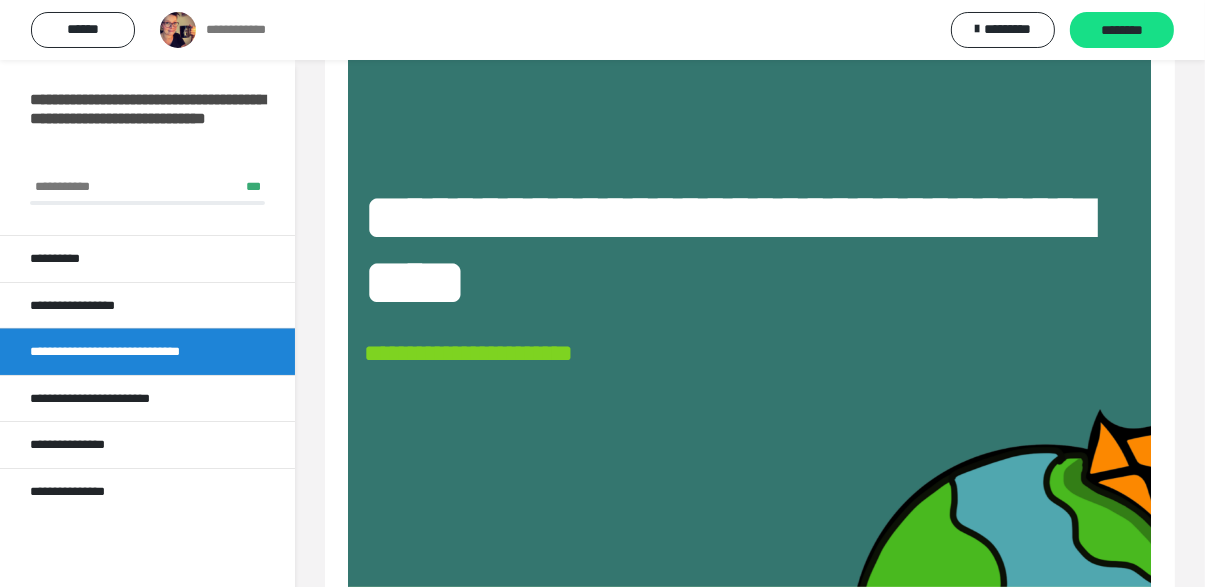 click on "**********" at bounding box center [602, 469] 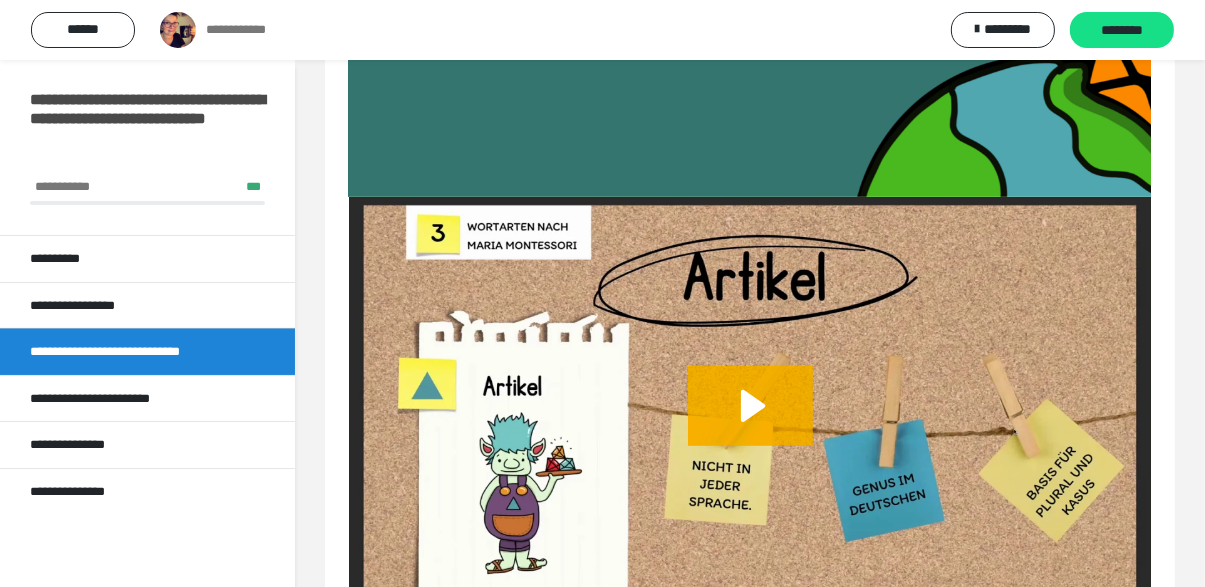 scroll, scrollTop: 564, scrollLeft: 0, axis: vertical 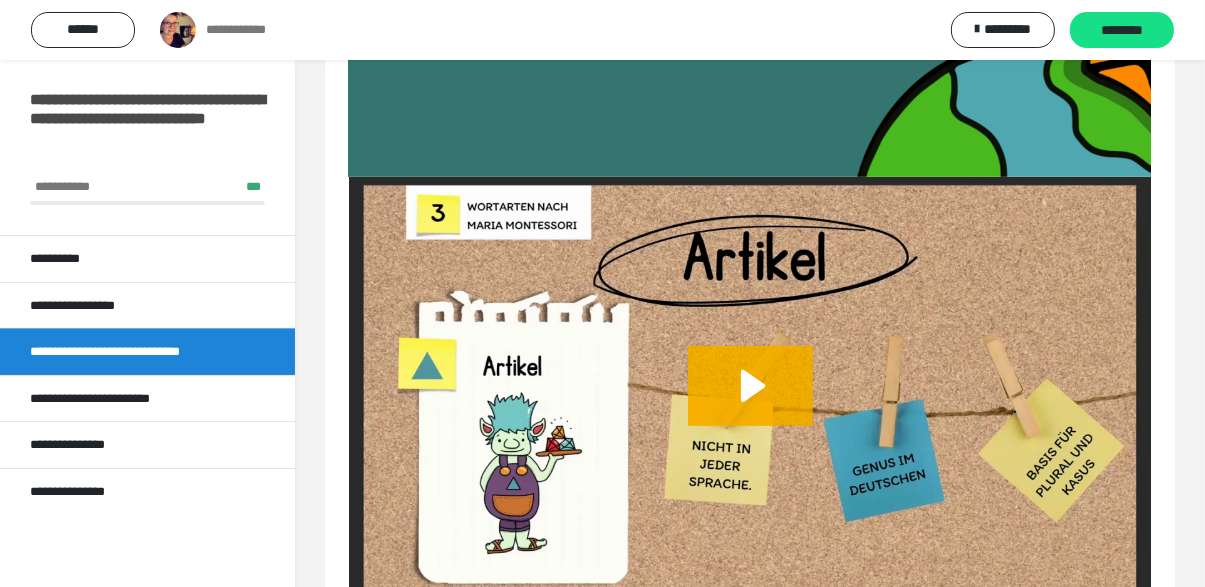 click 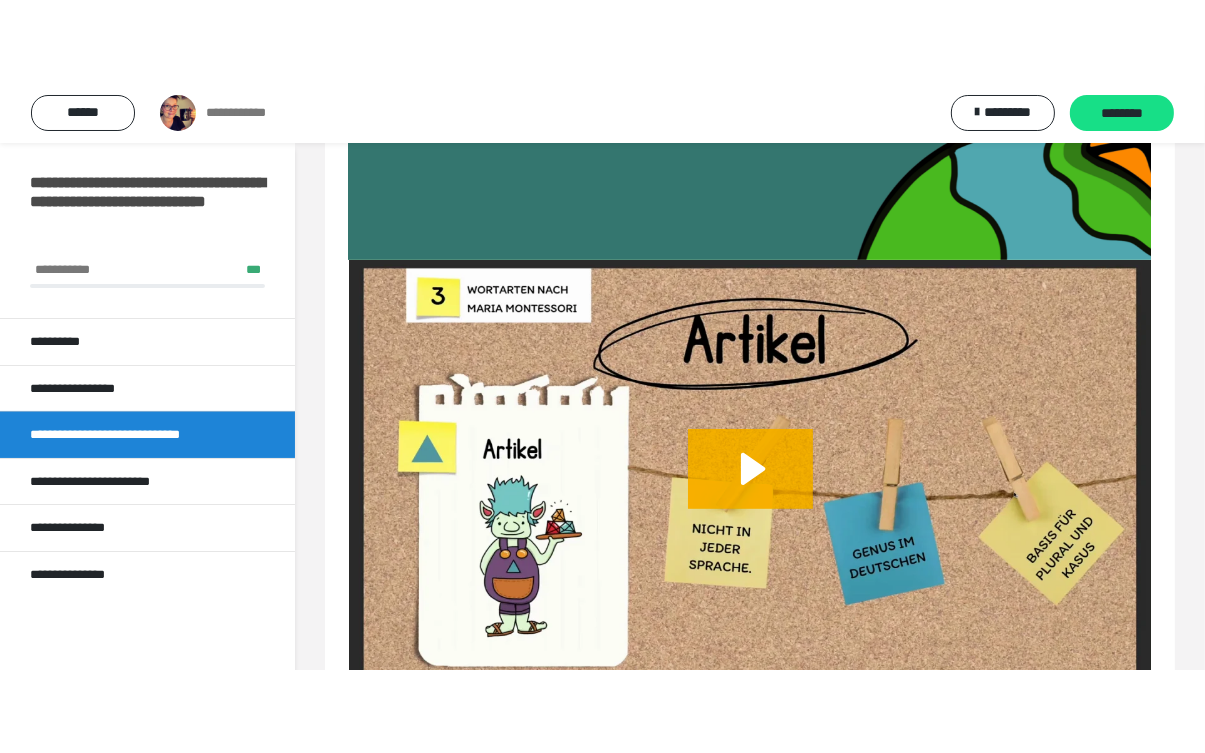 scroll, scrollTop: 492, scrollLeft: 0, axis: vertical 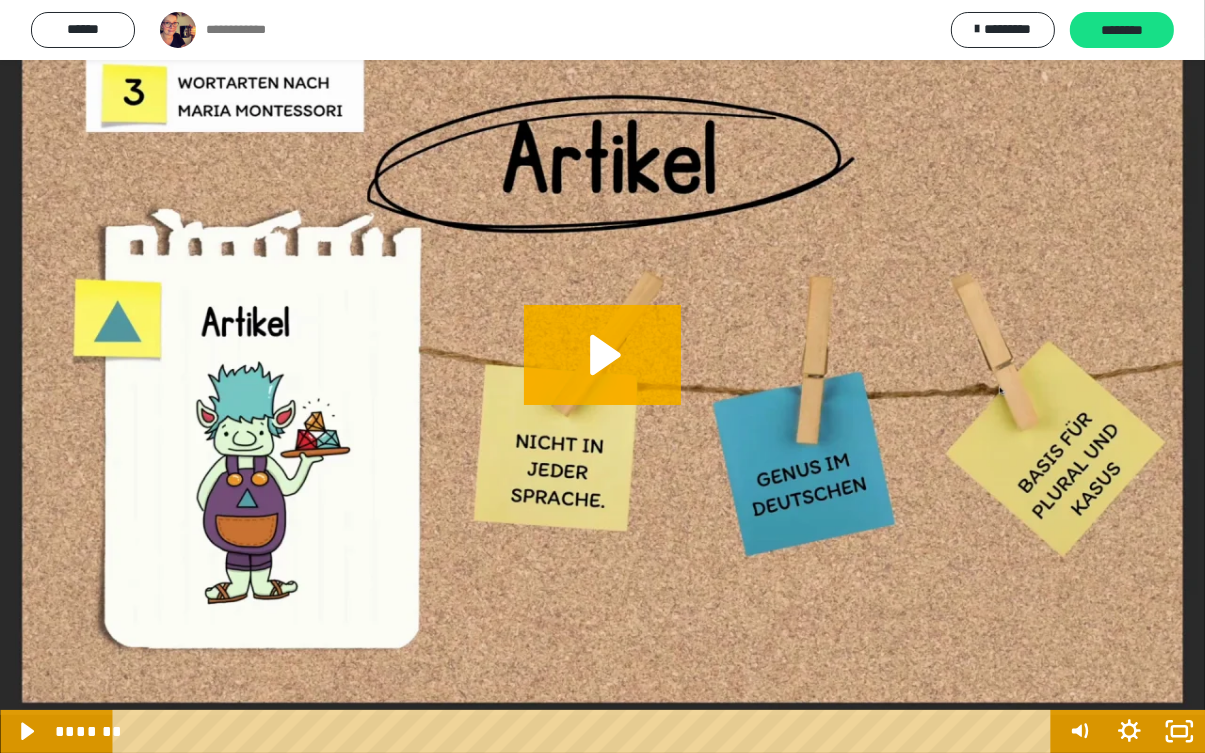 click 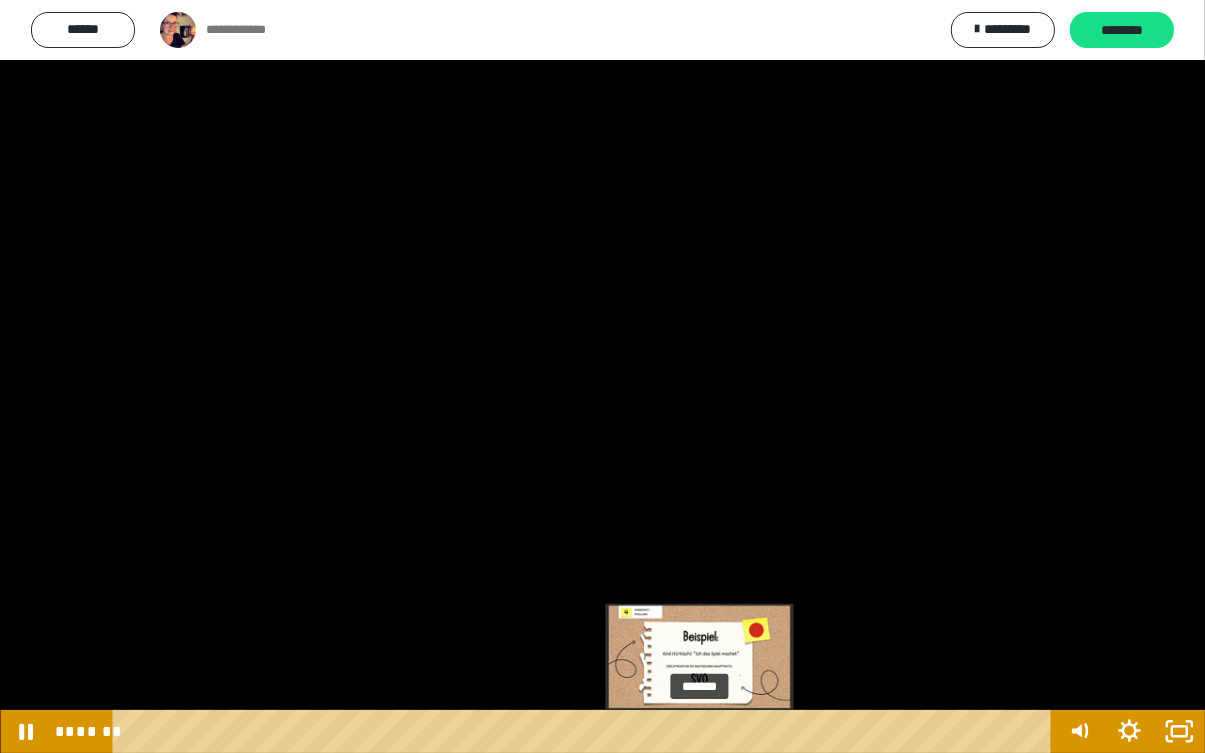 click on "*******" at bounding box center (586, 731) 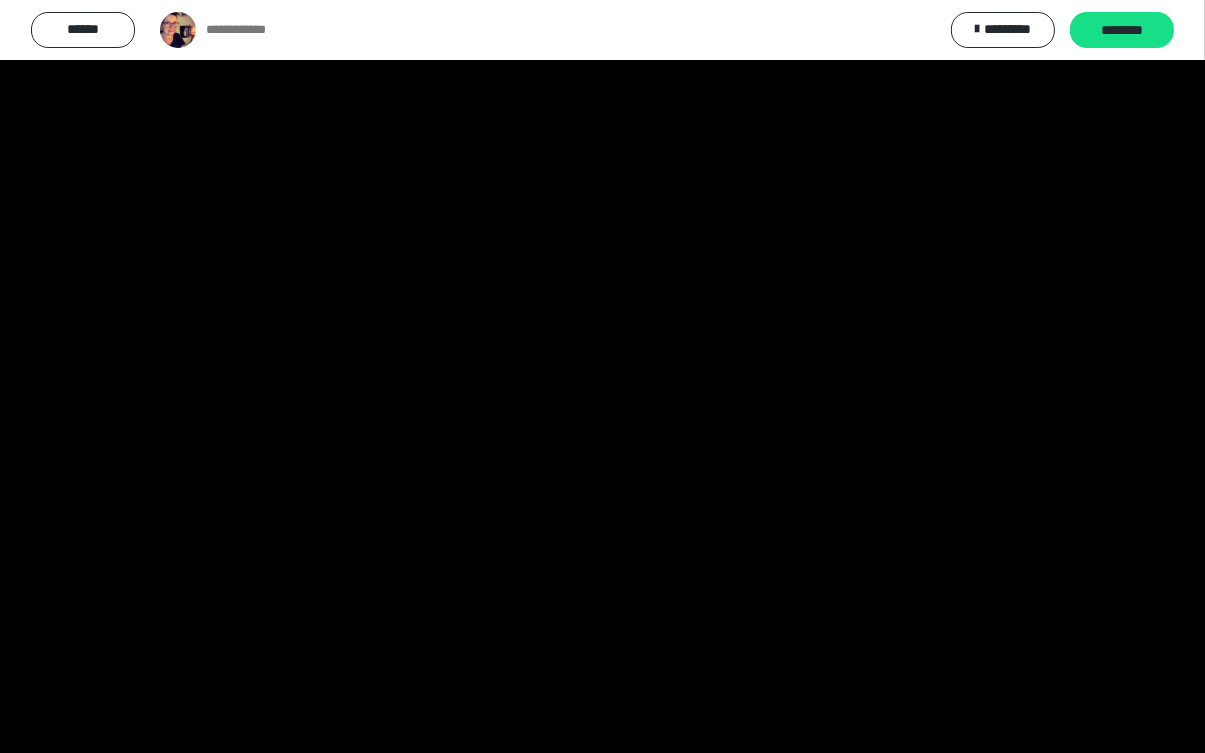 click at bounding box center [602, 376] 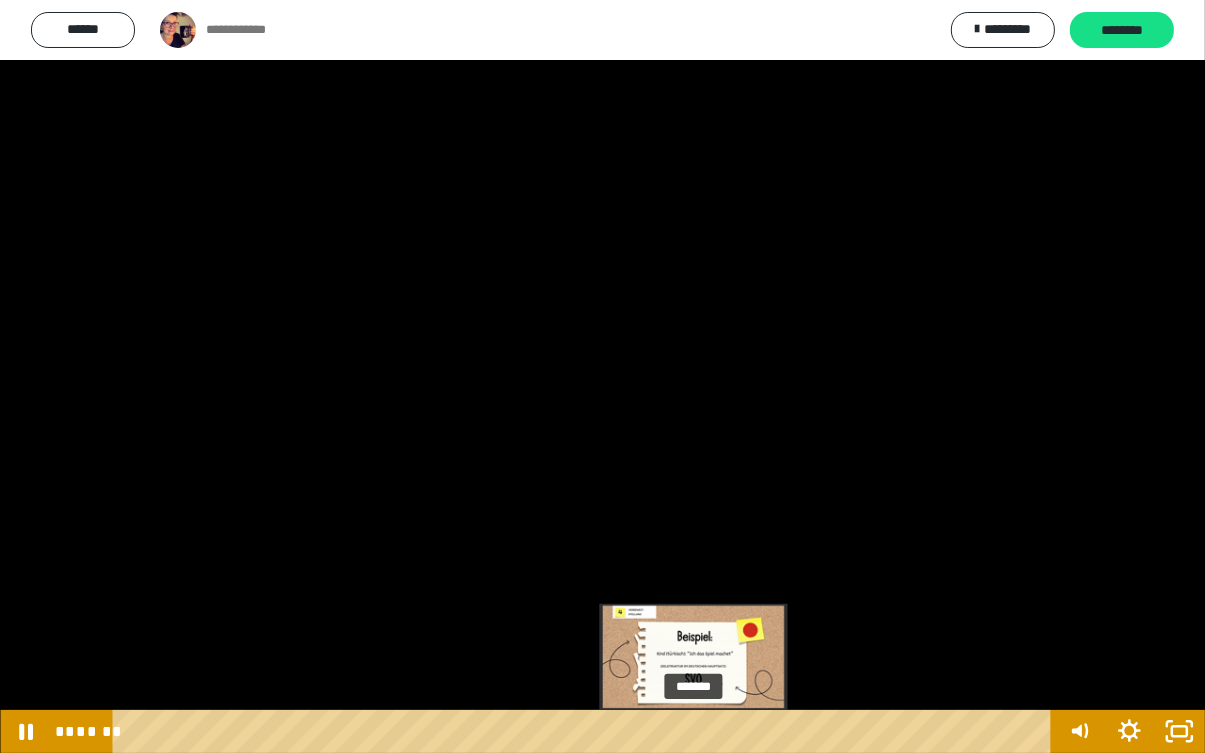 click at bounding box center [702, 731] 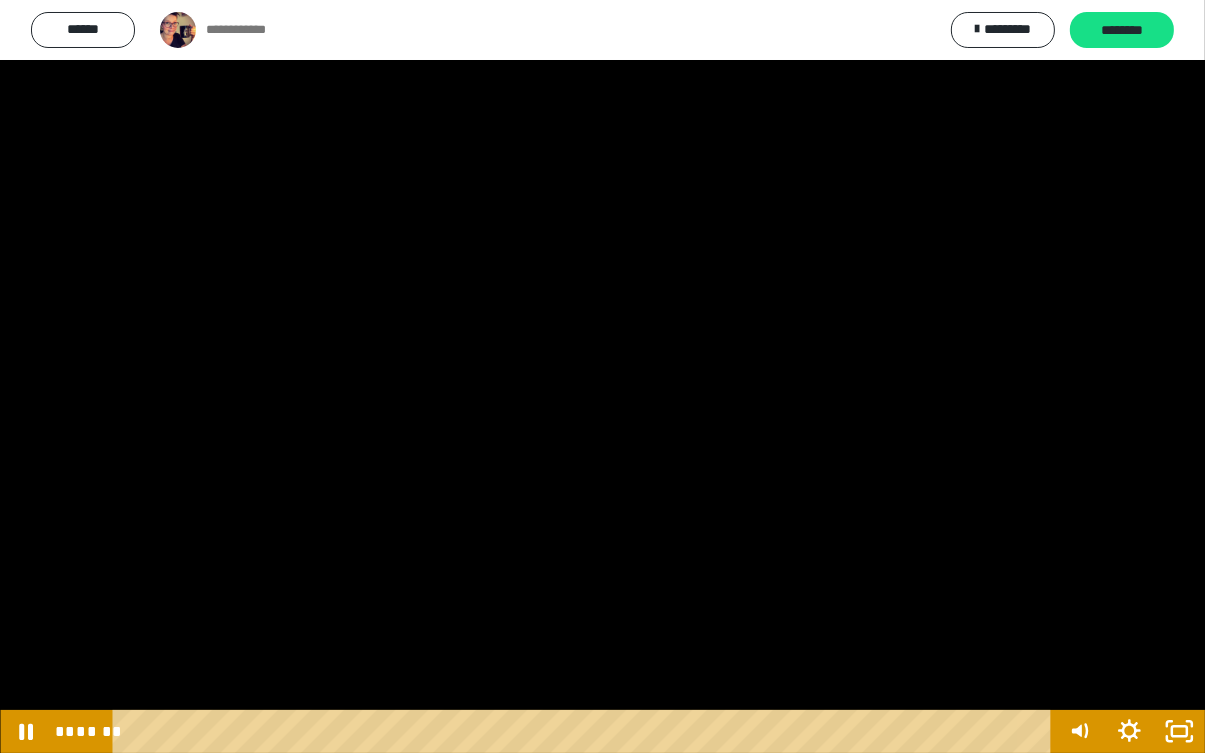 click at bounding box center (602, 376) 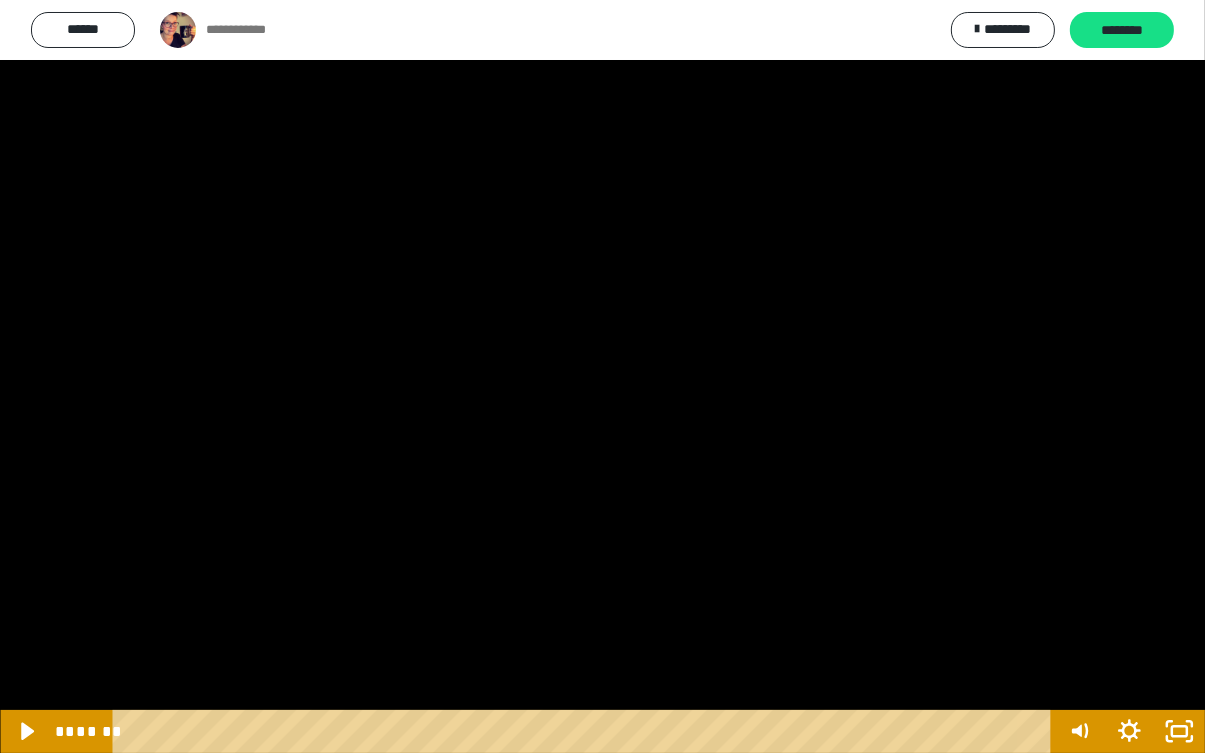 click at bounding box center [602, 376] 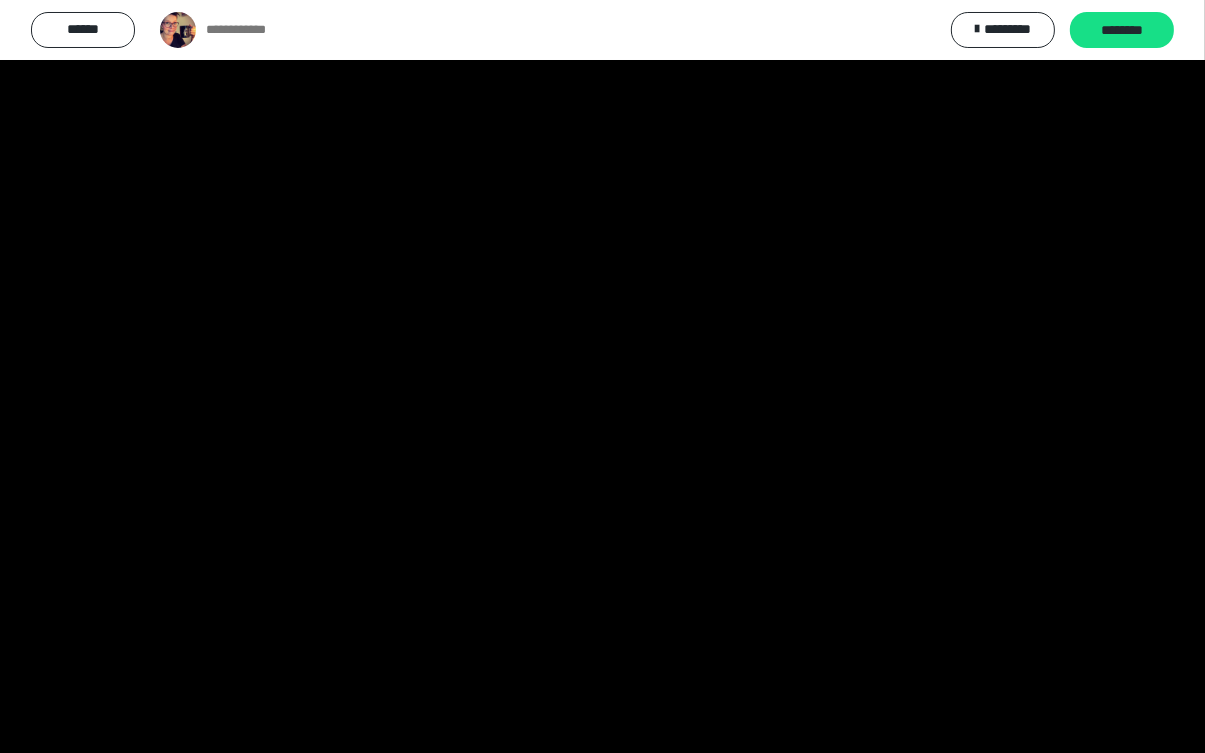 click at bounding box center [602, 376] 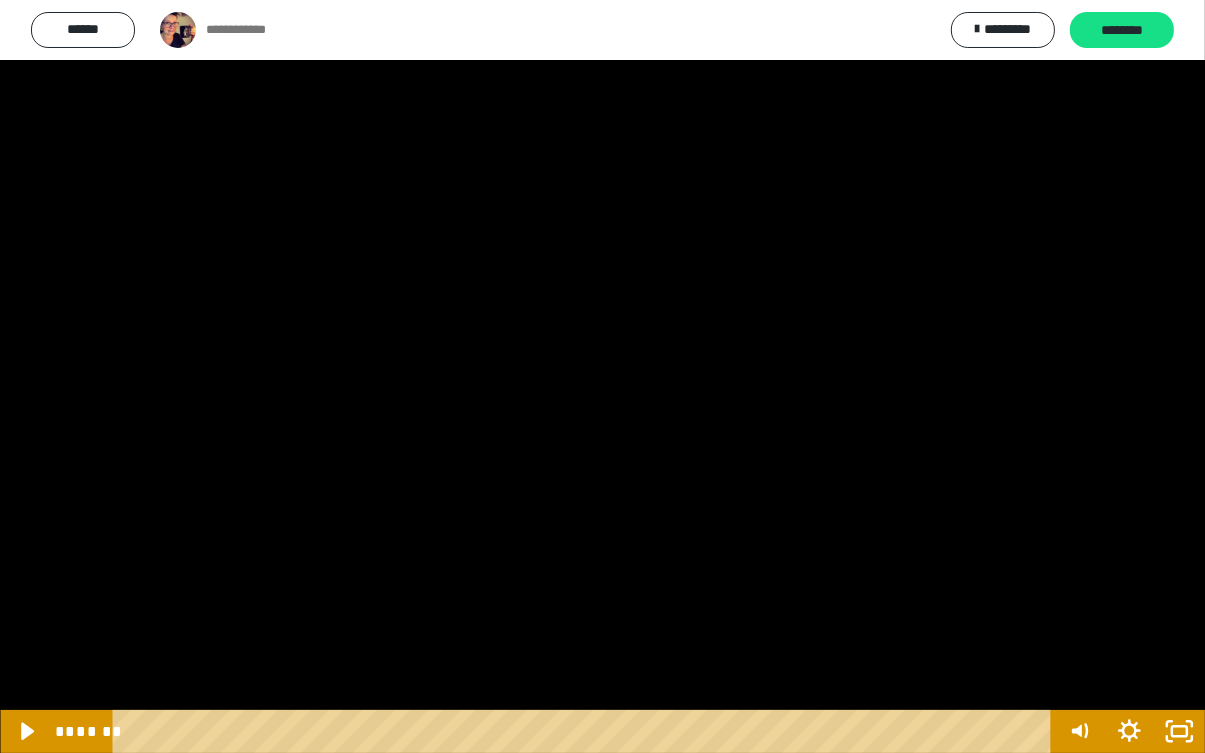 click at bounding box center (602, 376) 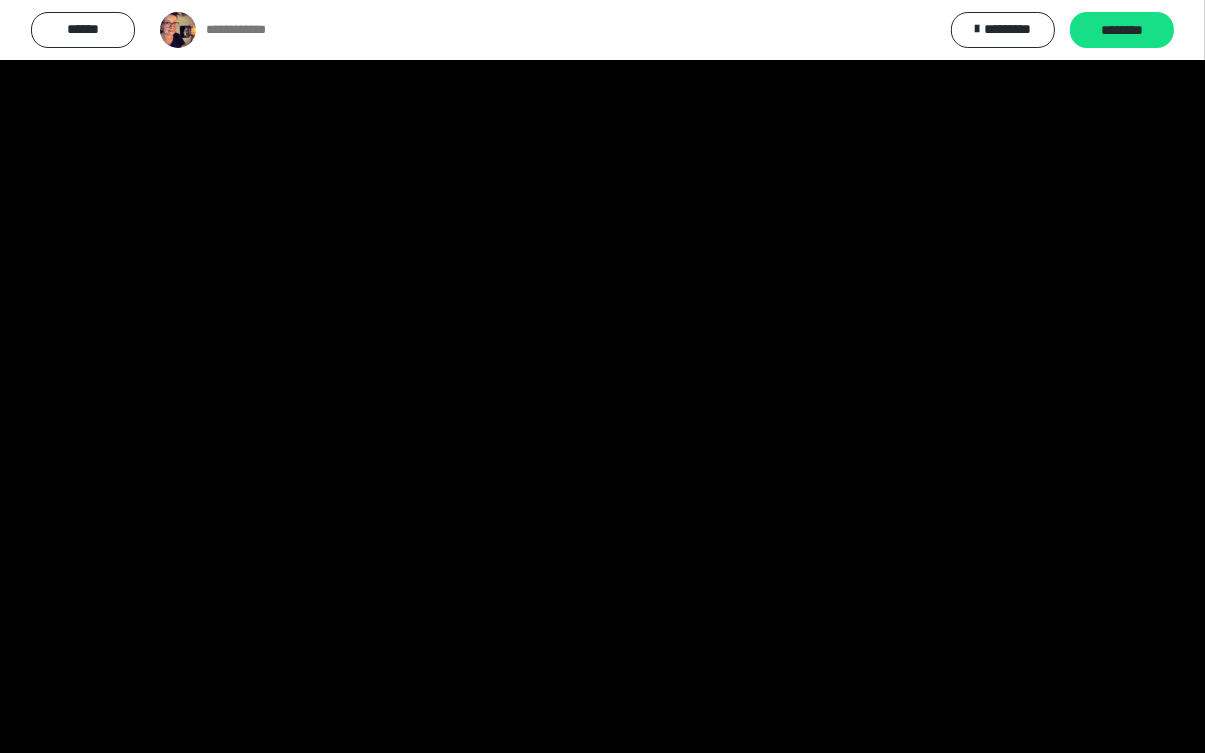 click at bounding box center [602, 376] 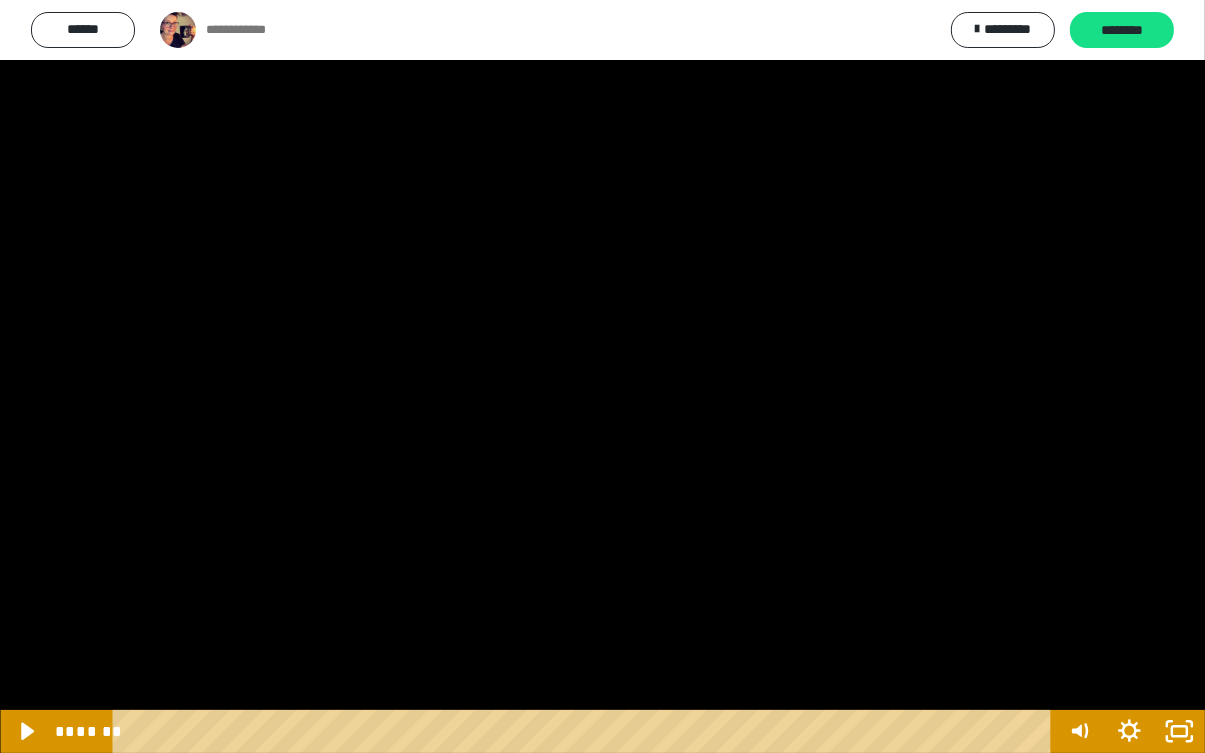 click at bounding box center [602, 376] 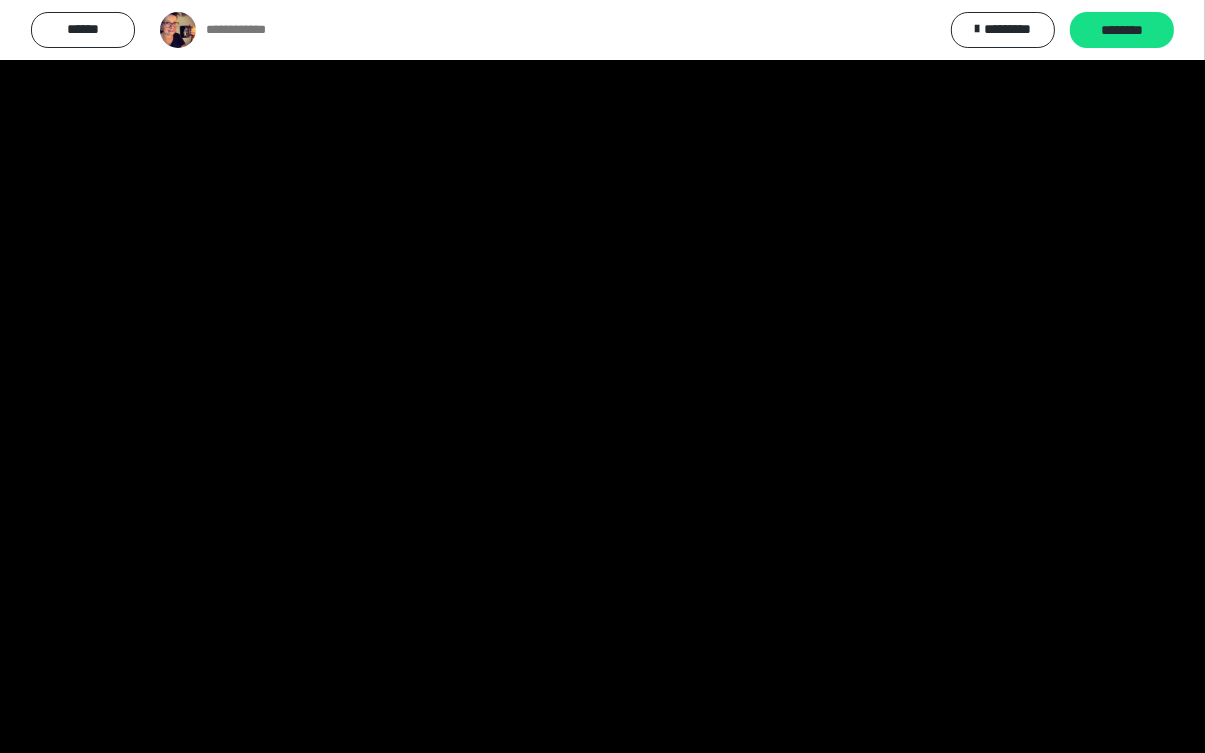 click at bounding box center (602, 376) 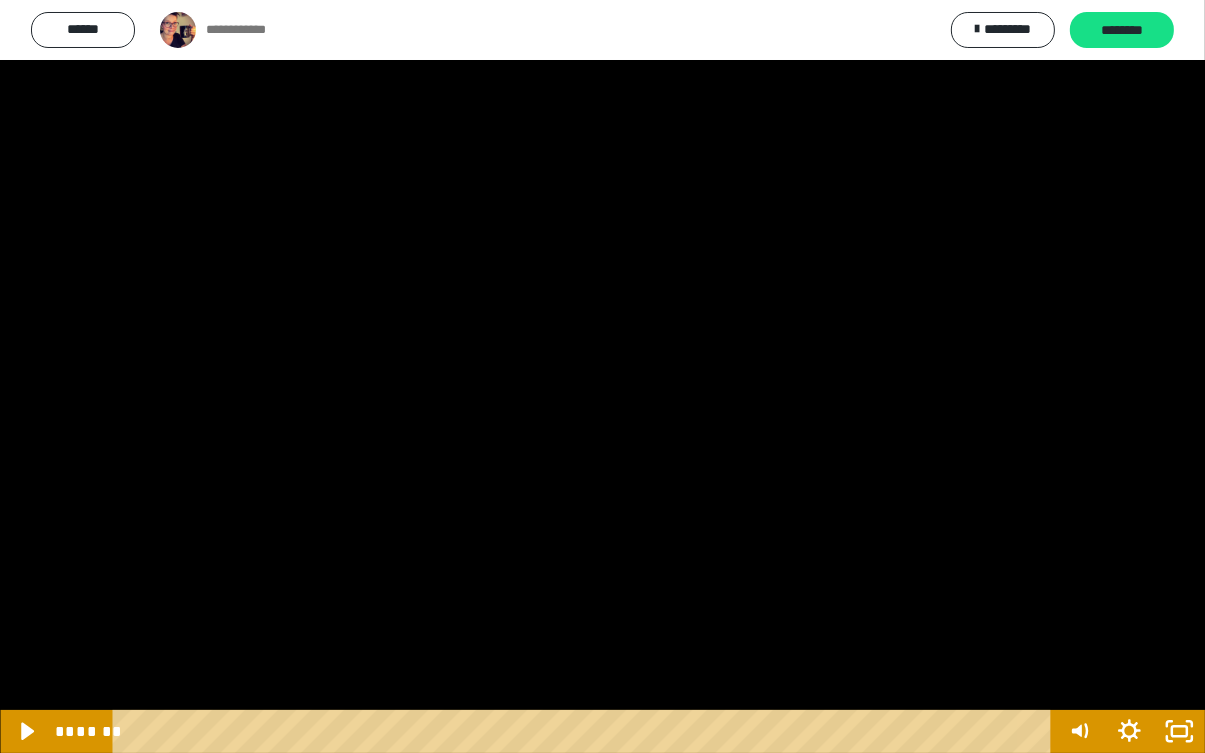 click at bounding box center [602, 376] 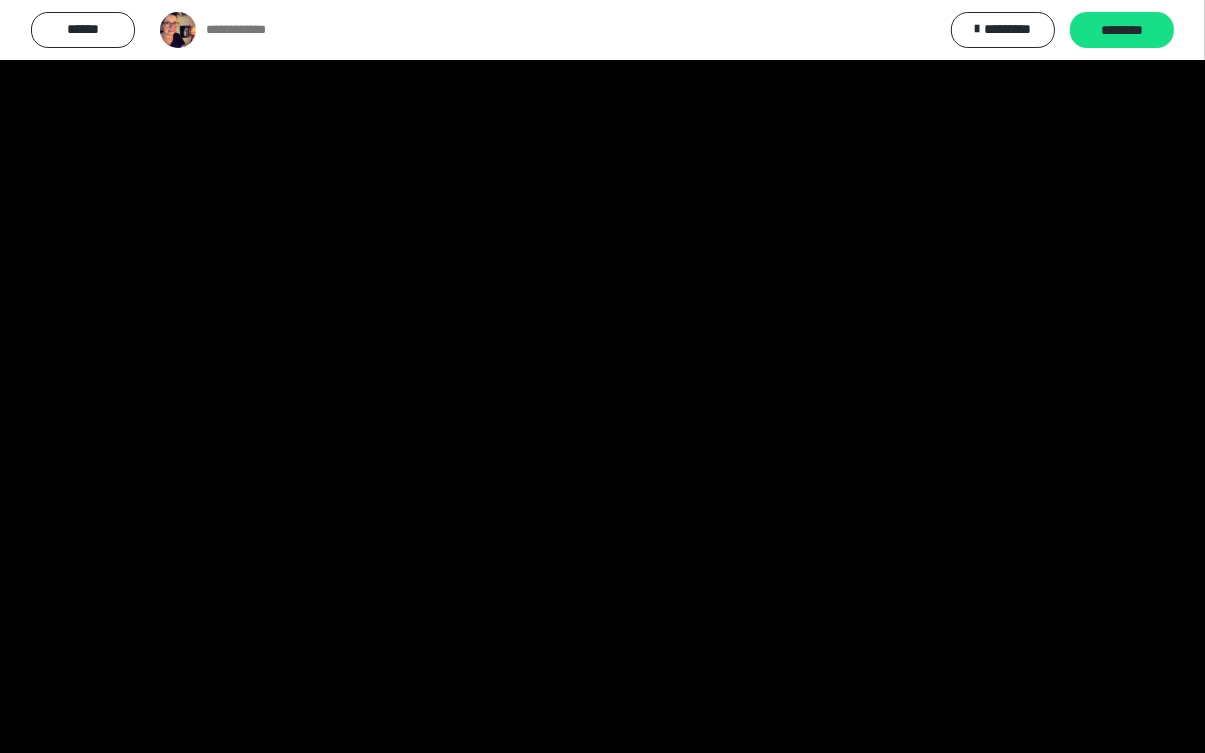 click at bounding box center [602, 376] 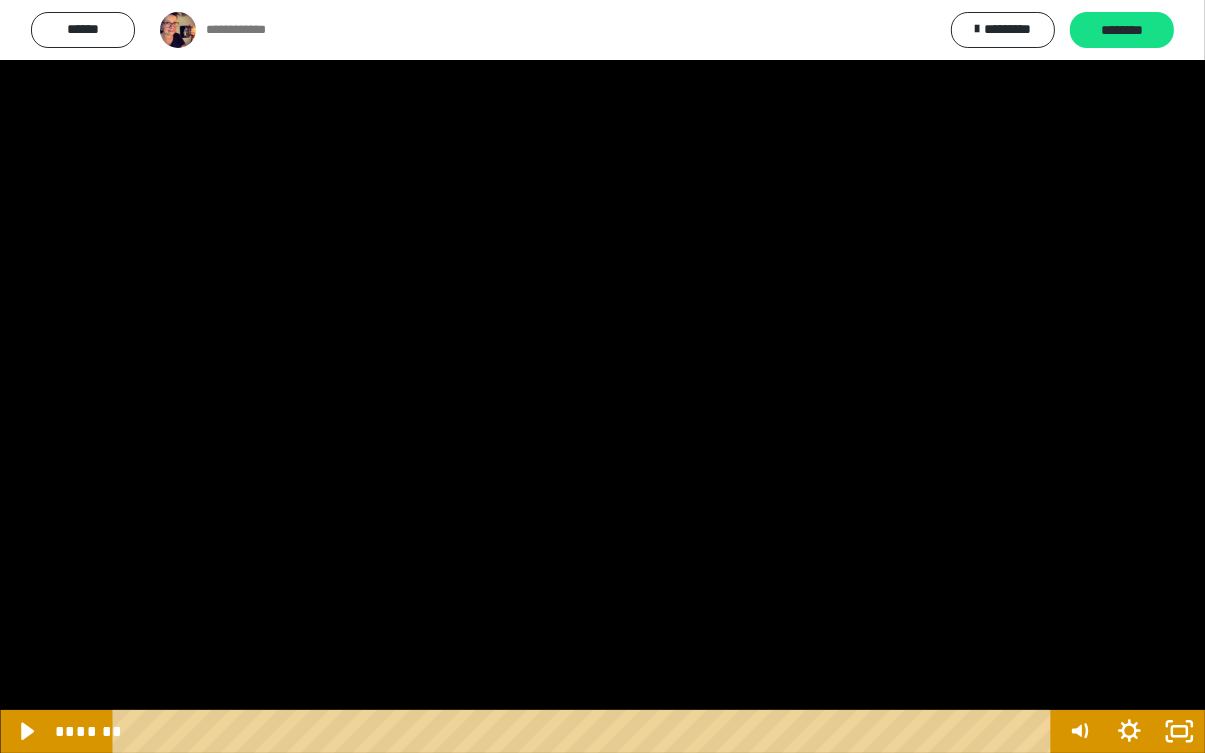 click at bounding box center [602, 376] 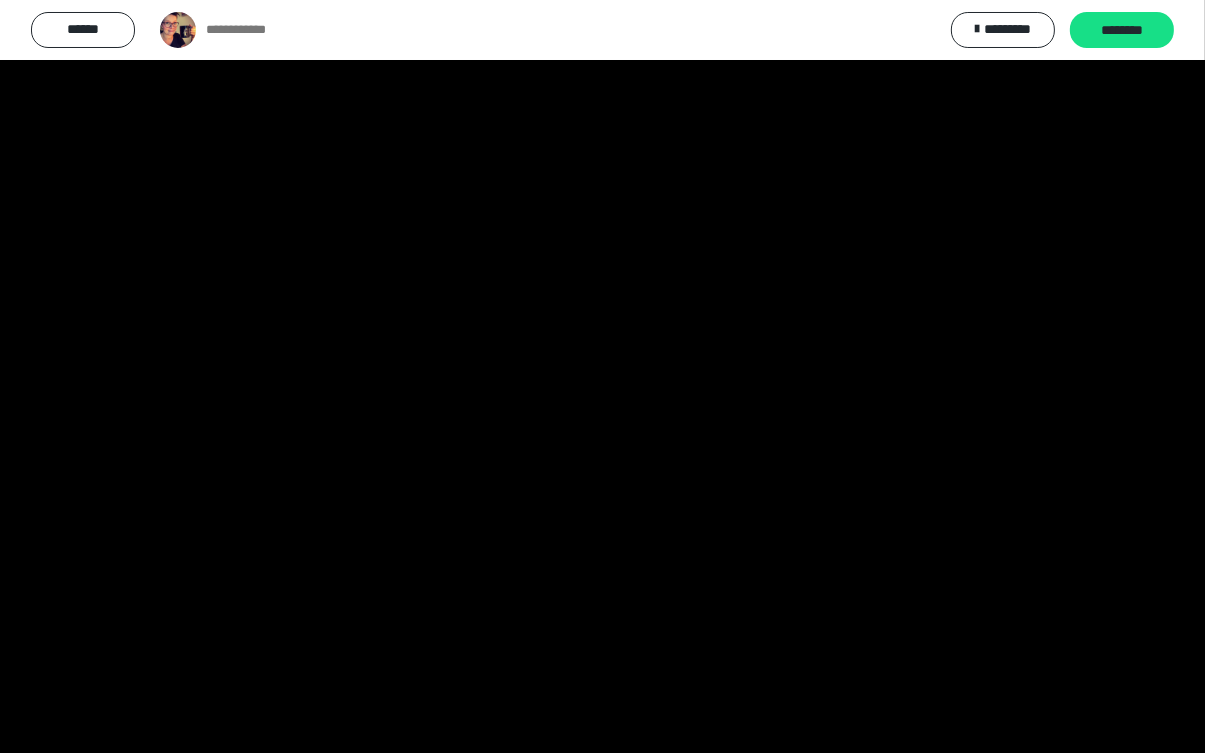 click at bounding box center [602, 376] 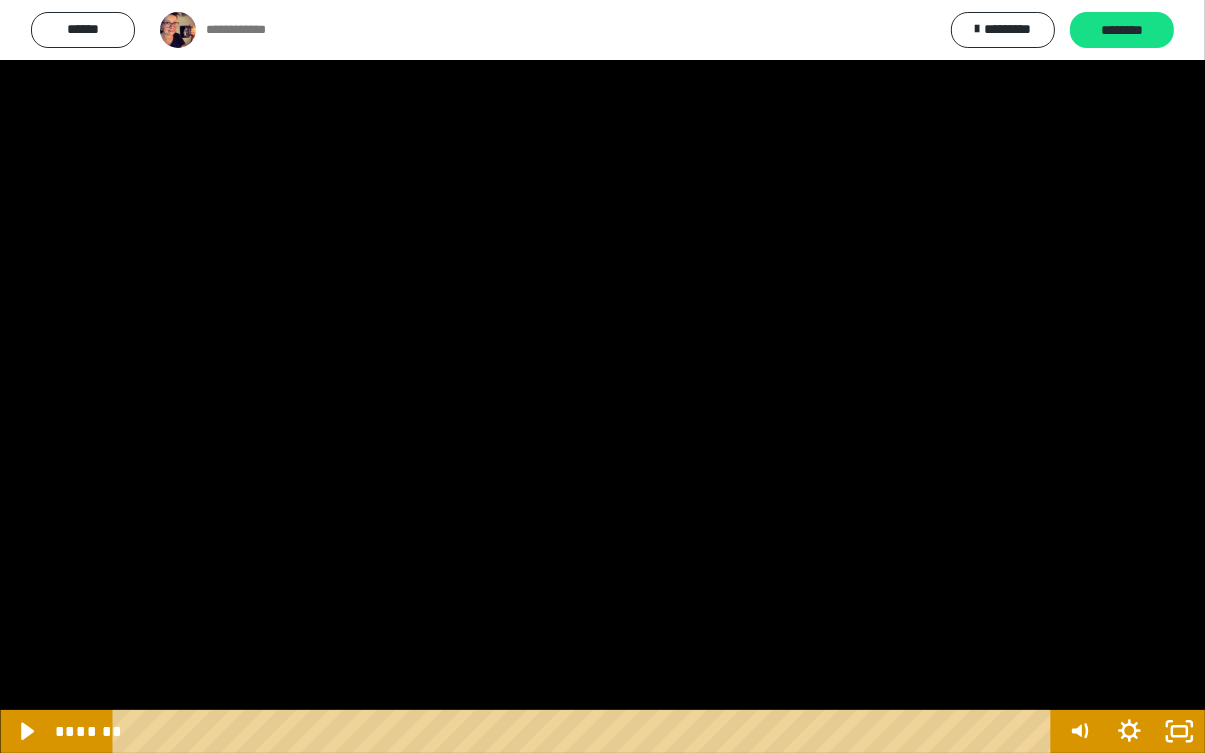 click at bounding box center (602, 376) 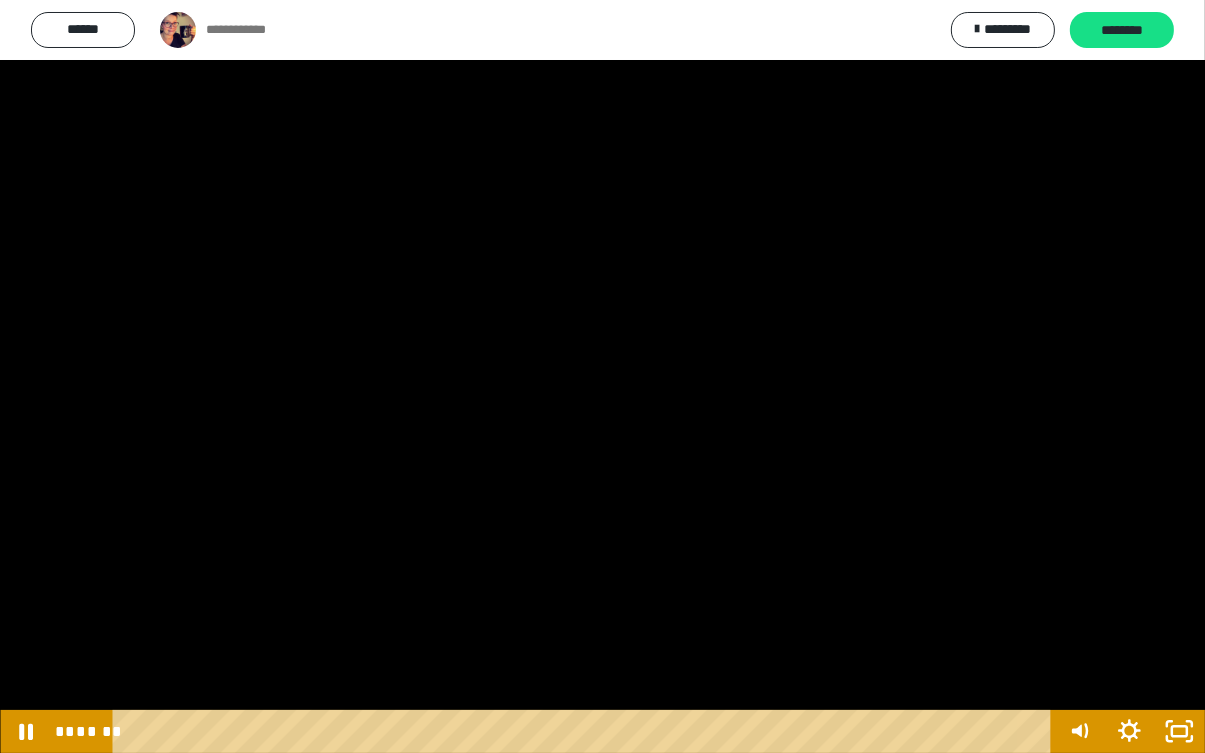 click at bounding box center [602, 376] 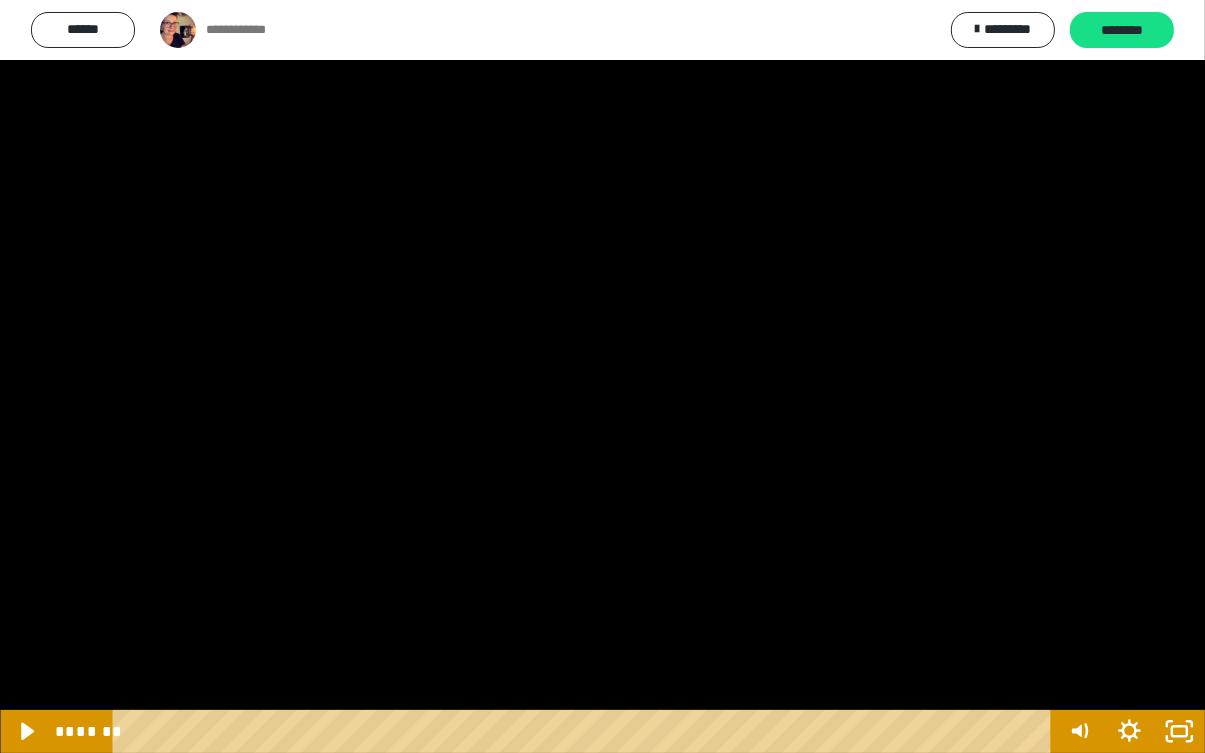 click at bounding box center [602, 376] 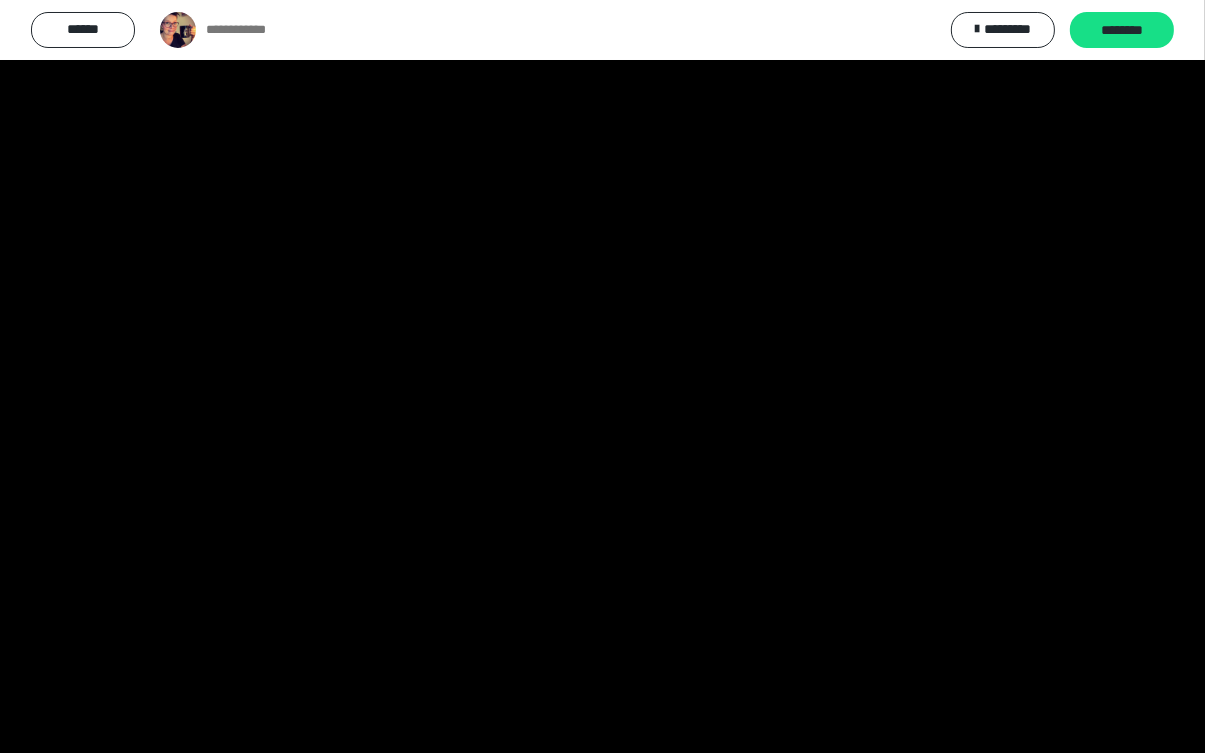 click at bounding box center (602, 376) 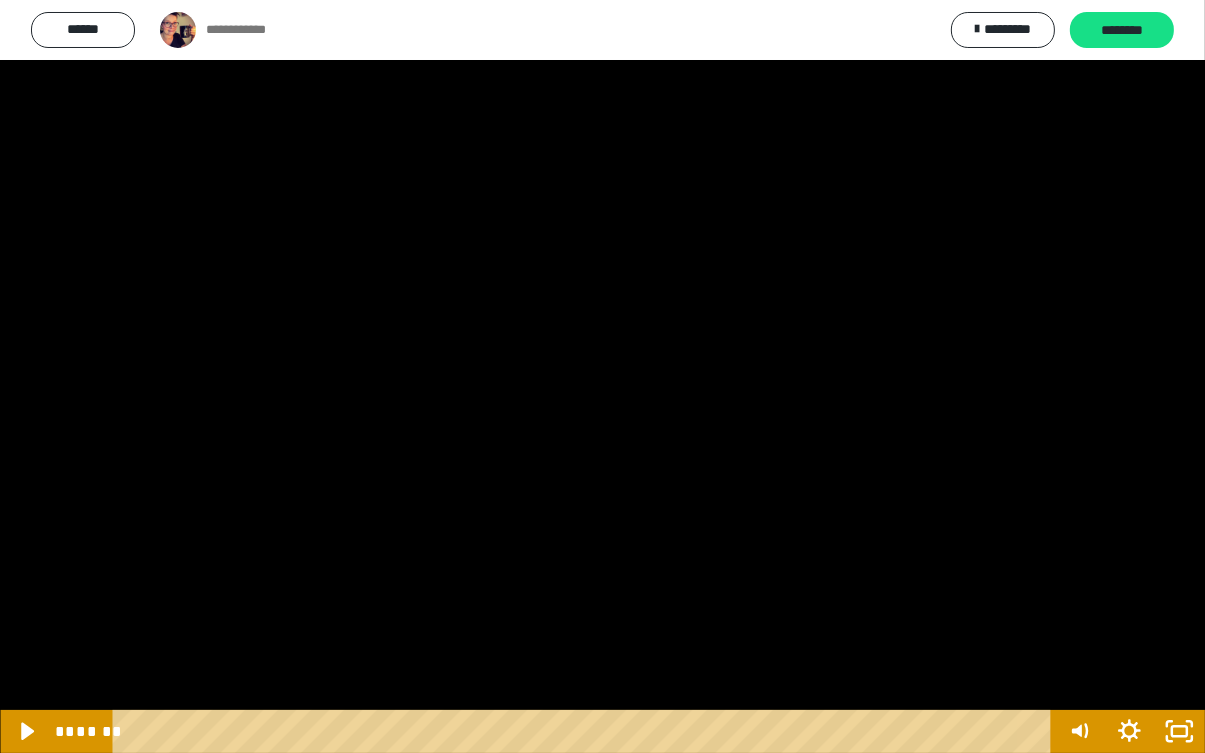 click at bounding box center [602, 376] 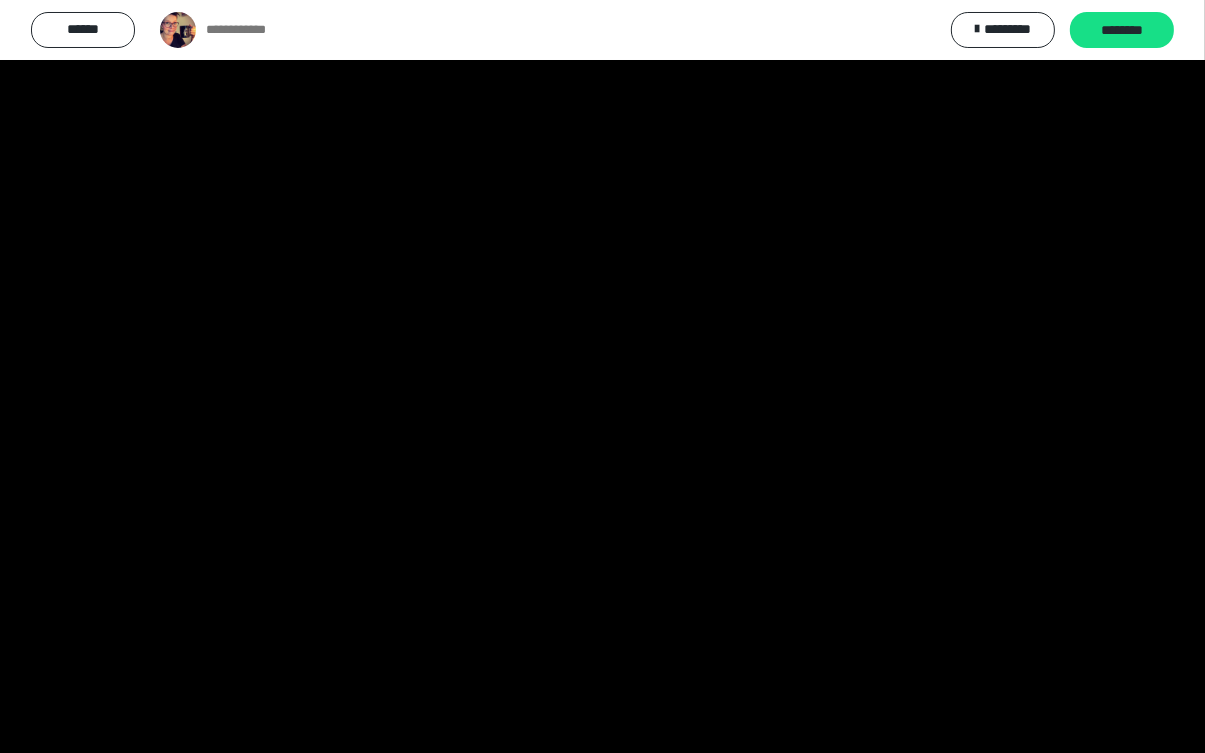 click at bounding box center [602, 376] 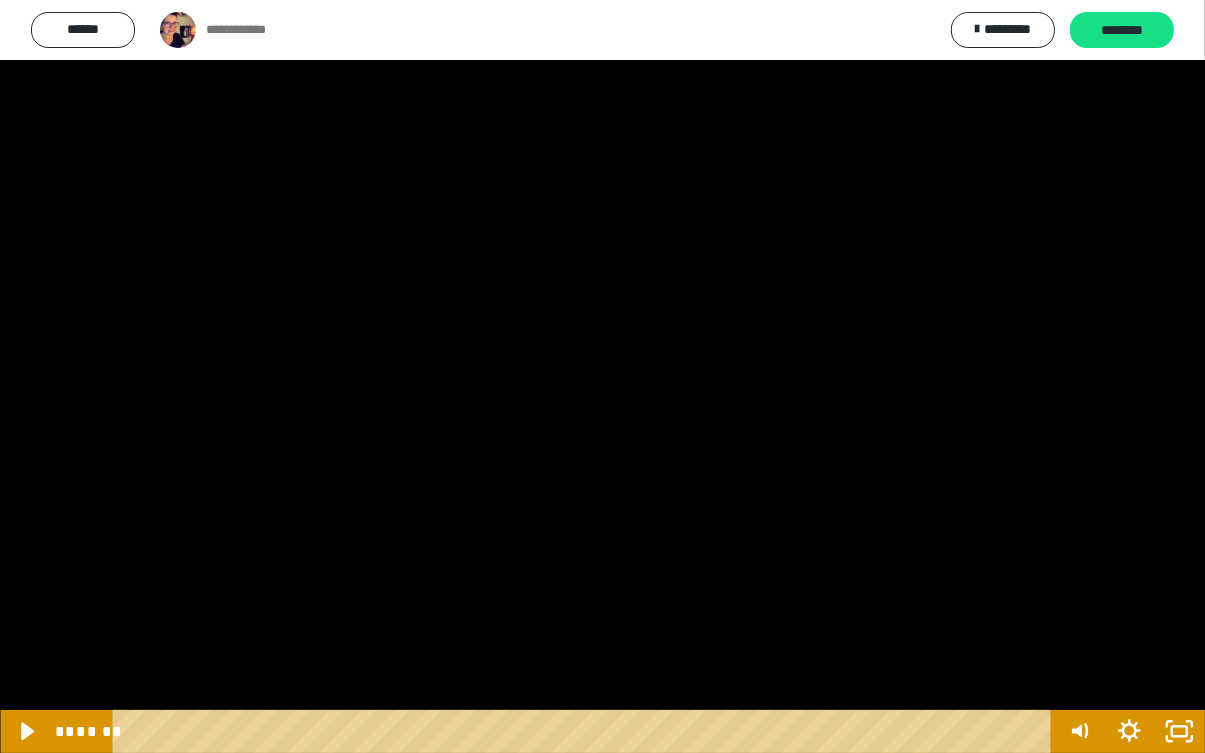 click at bounding box center (602, 376) 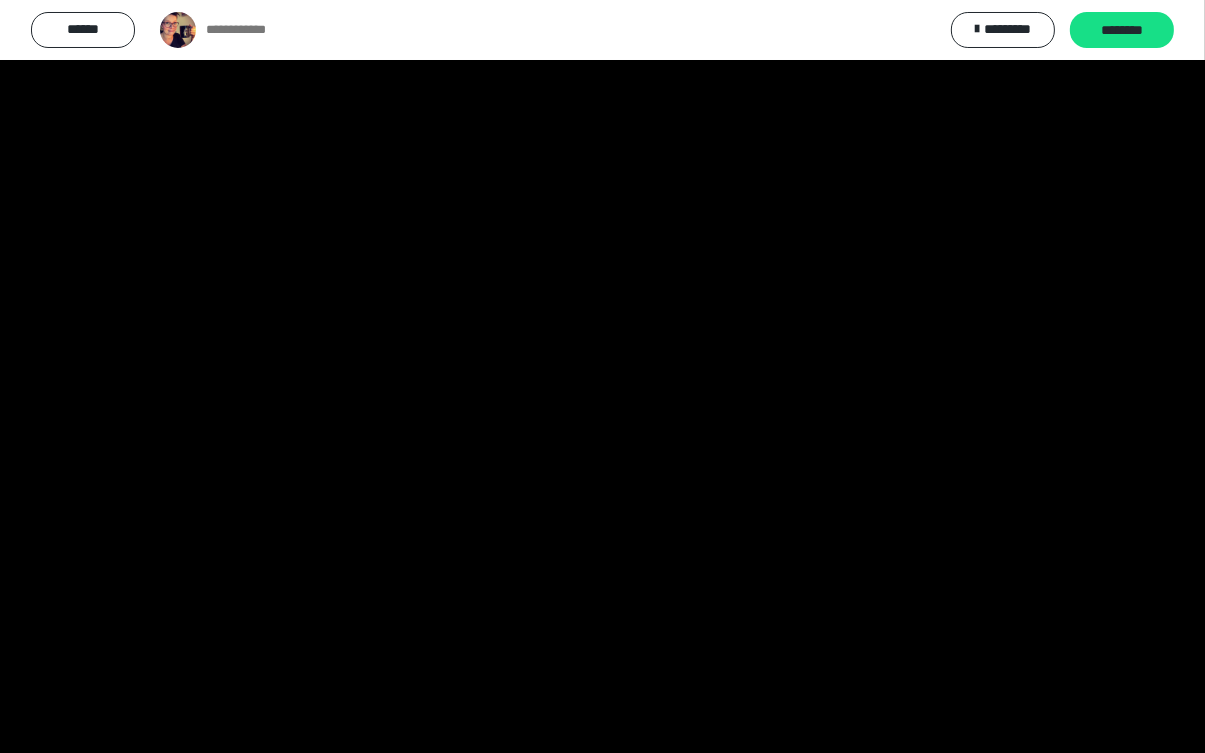 click at bounding box center (602, 376) 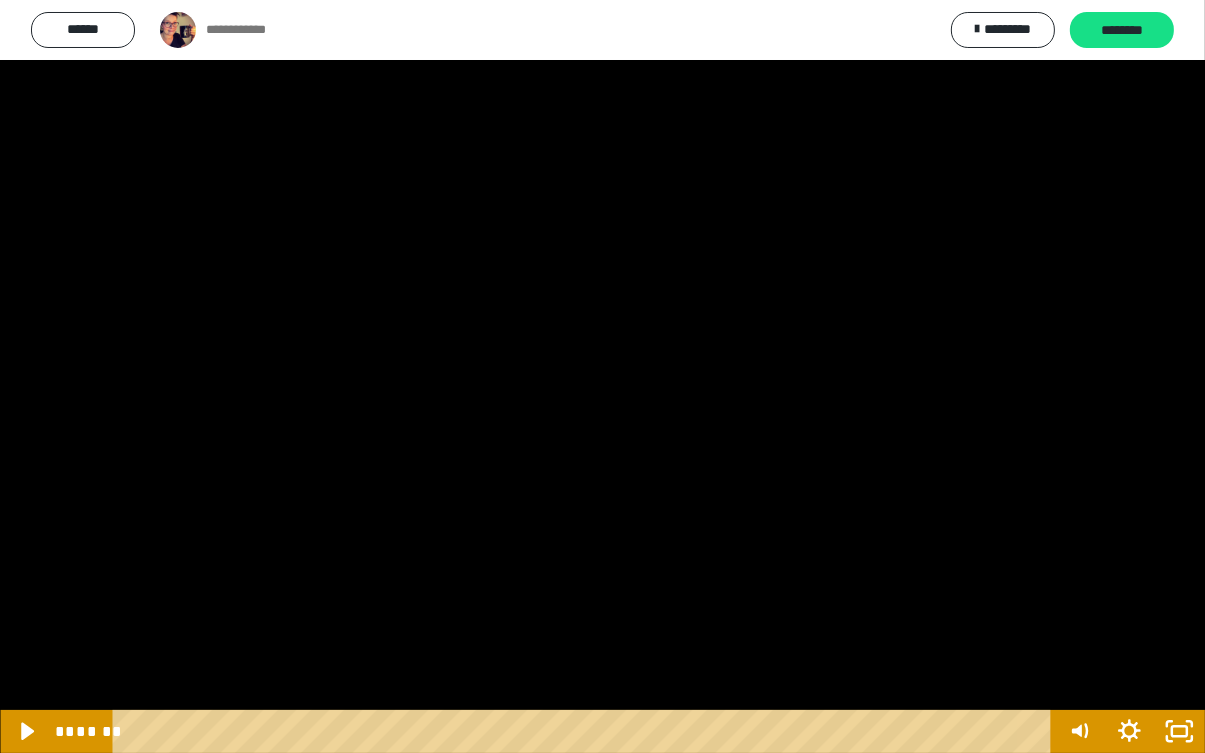 click at bounding box center (602, 376) 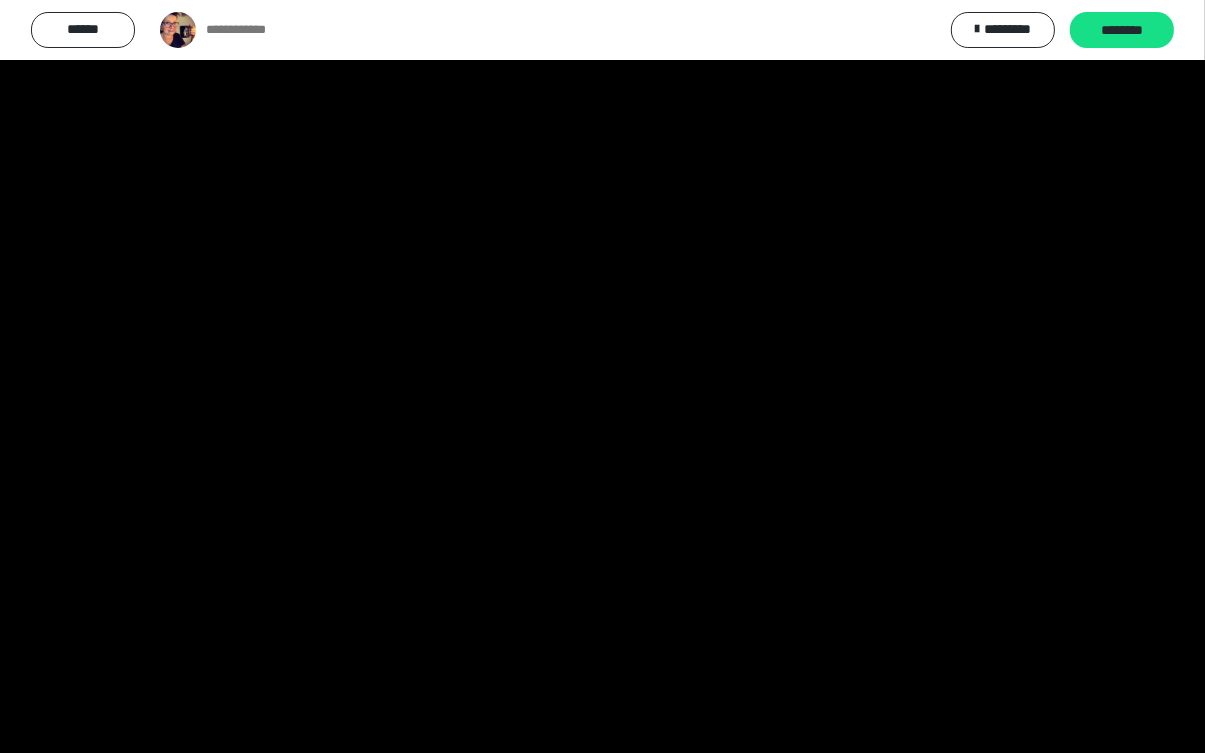 click at bounding box center [602, 376] 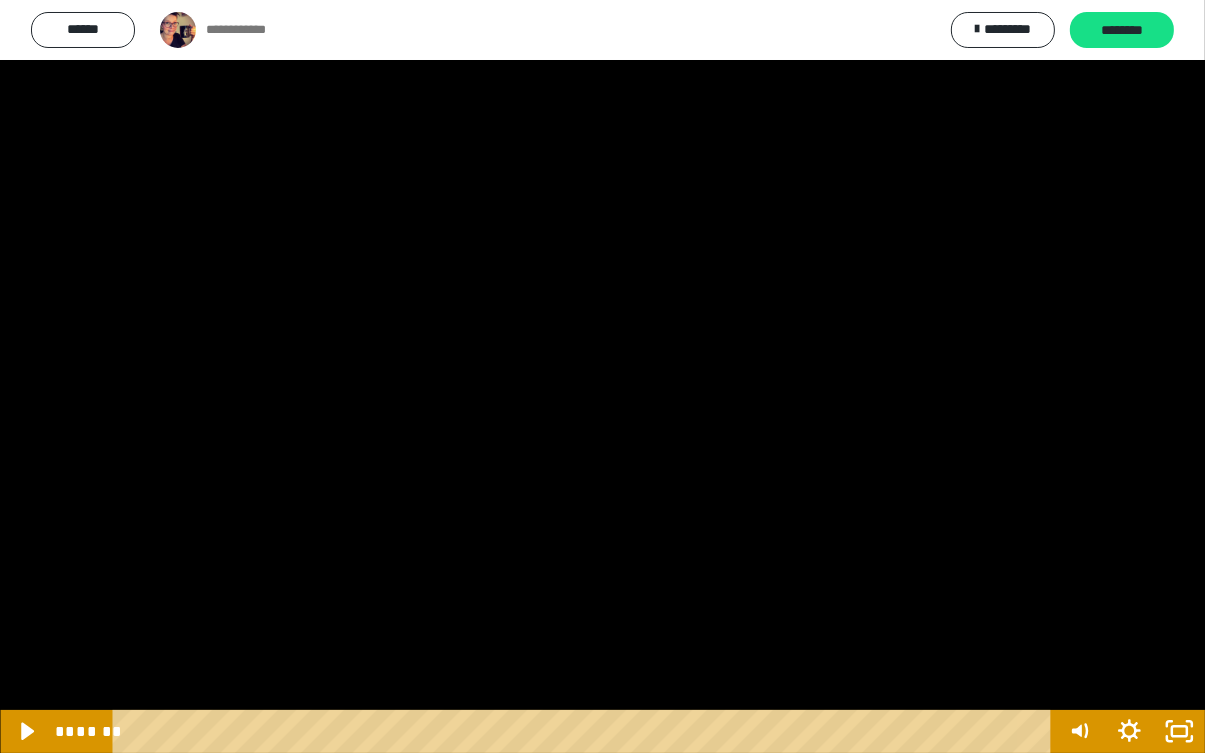 click at bounding box center (602, 376) 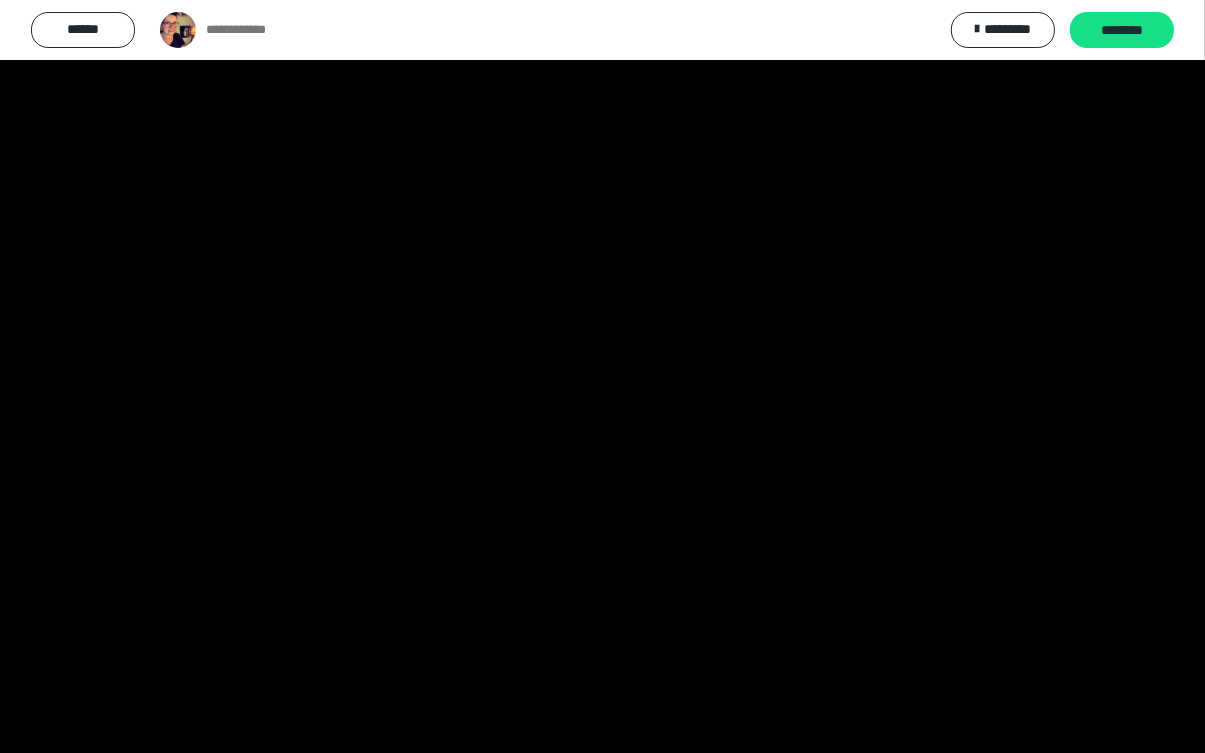 click at bounding box center [602, 376] 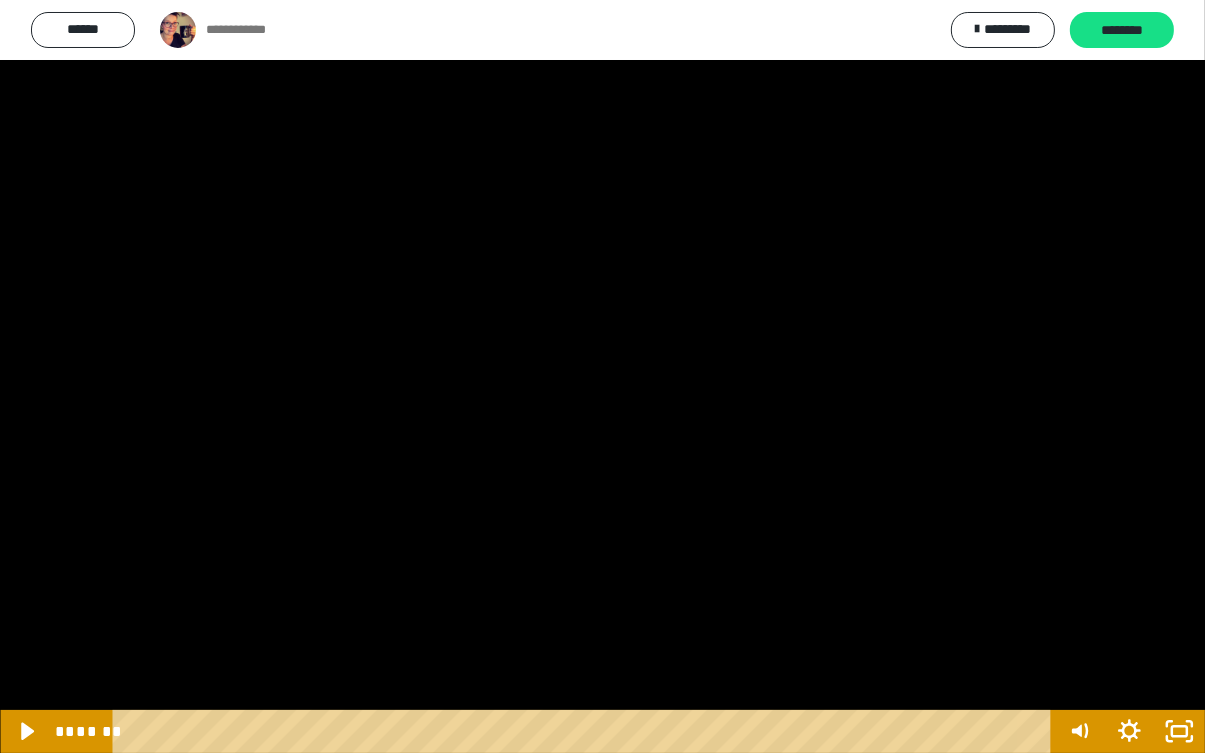 click at bounding box center [602, 376] 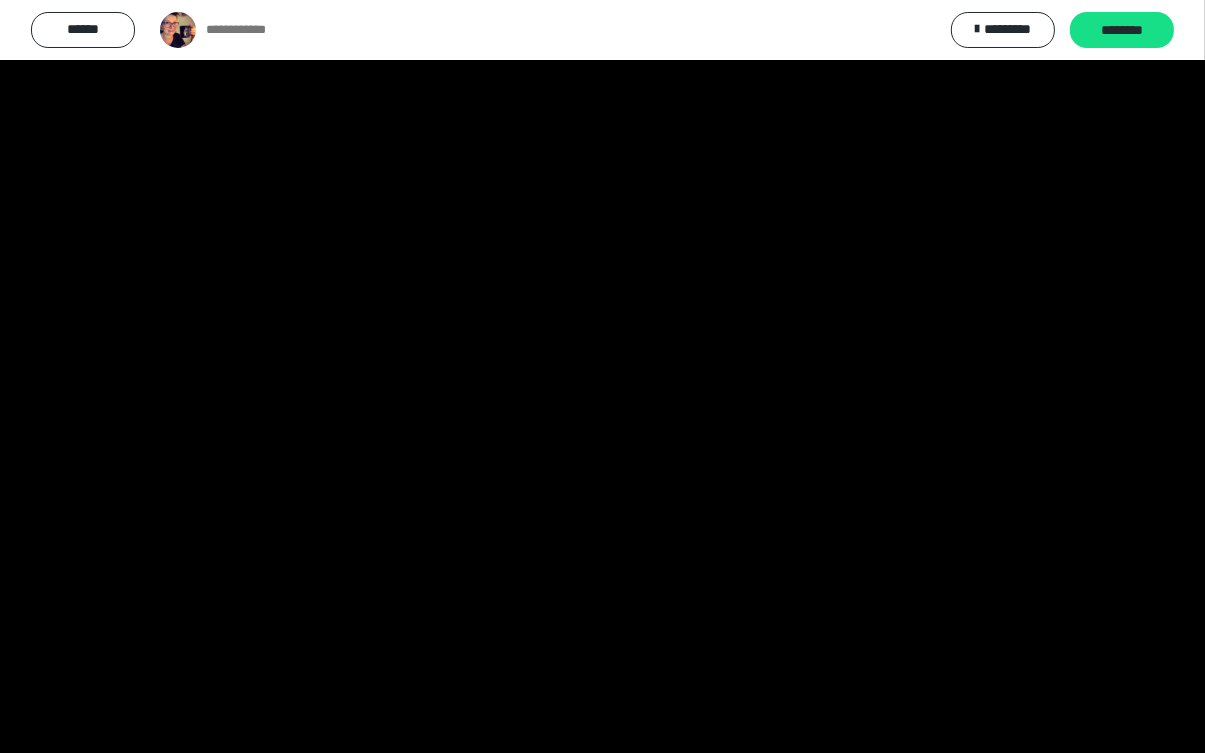 click at bounding box center (602, 376) 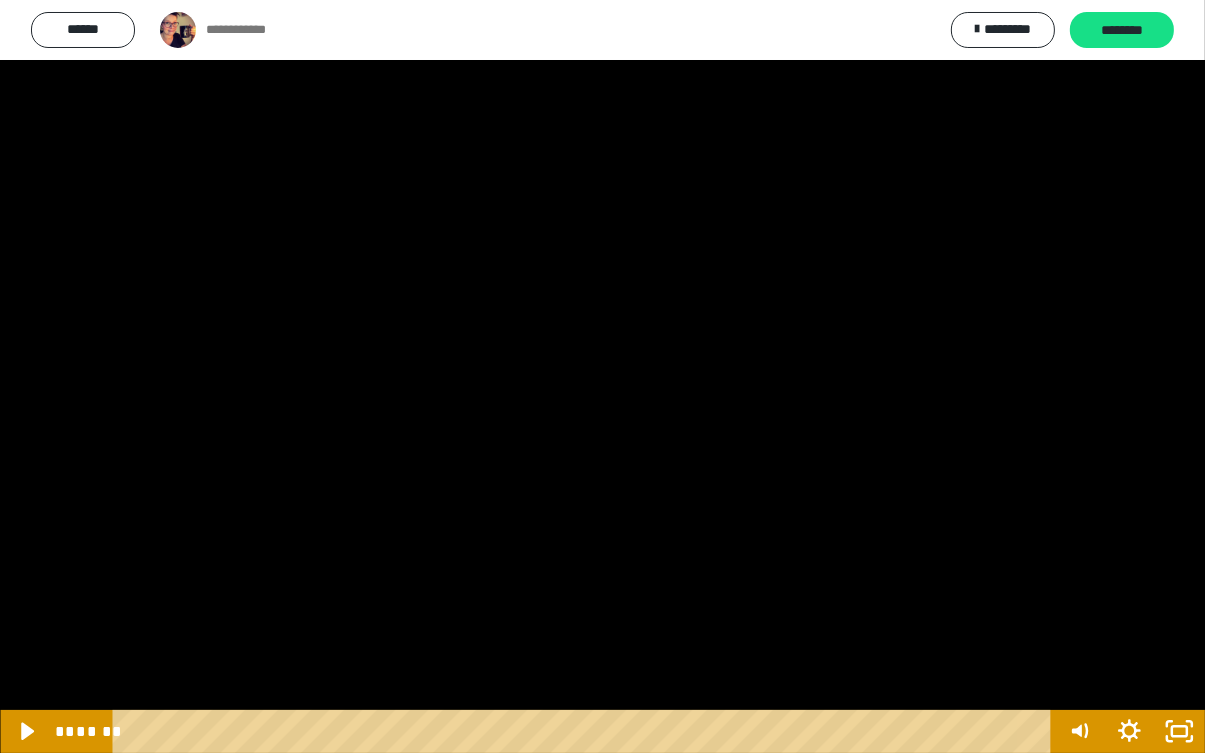 click at bounding box center [602, 376] 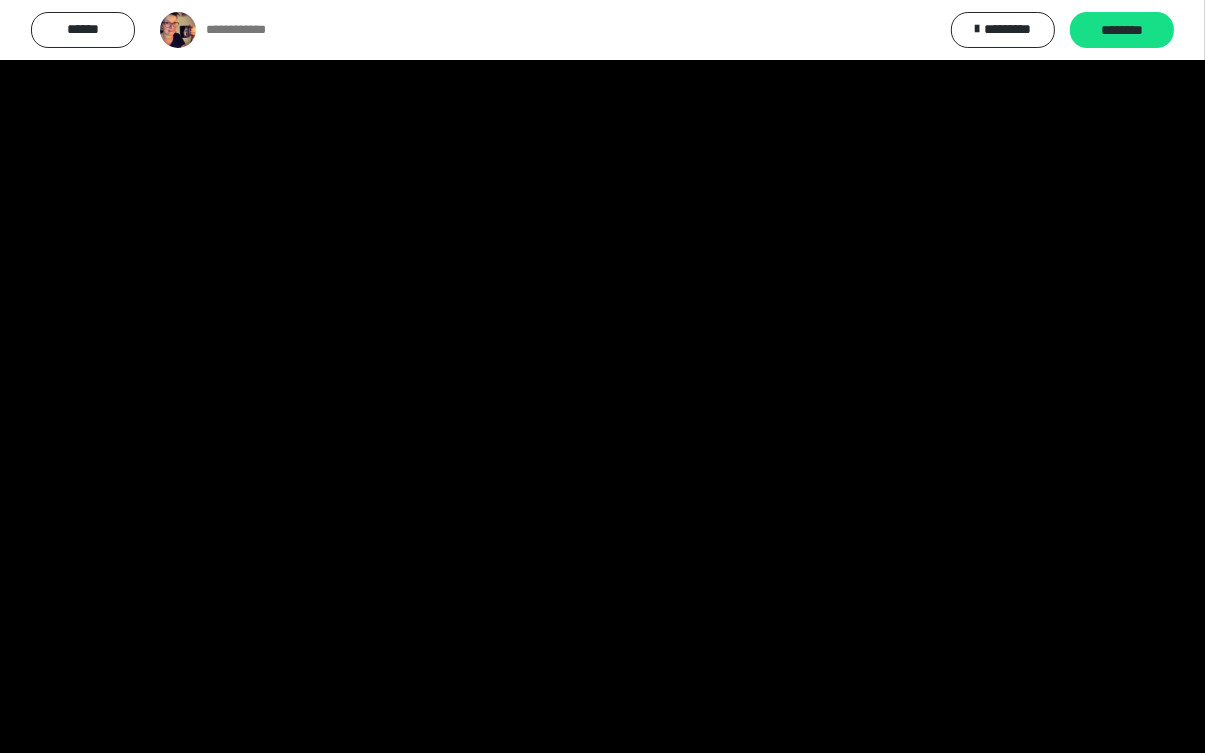 click at bounding box center [602, 376] 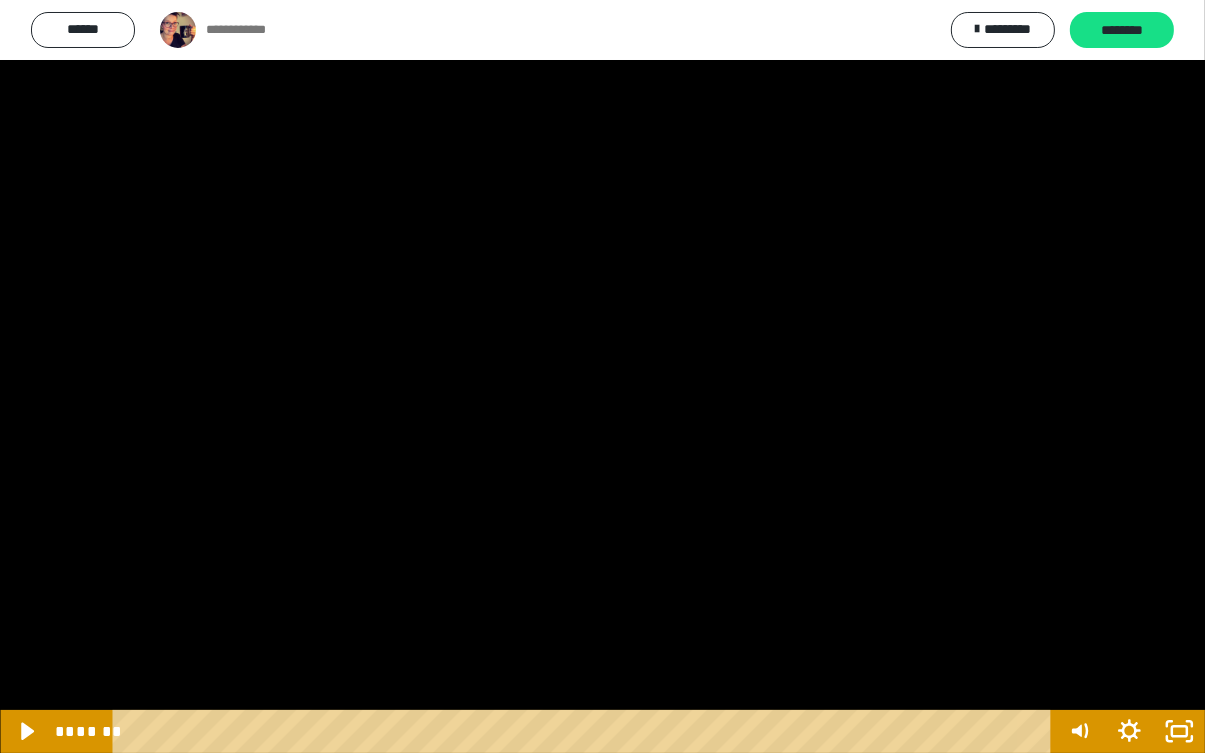 click at bounding box center (602, 376) 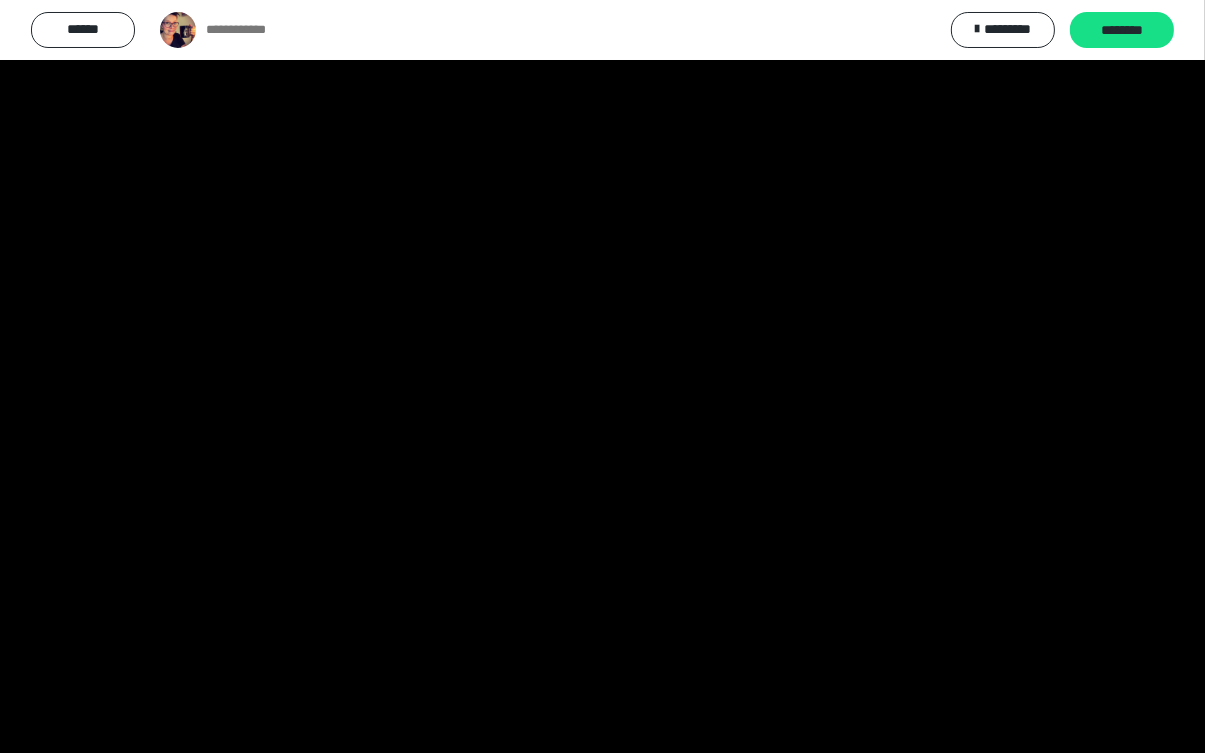 click at bounding box center [602, 376] 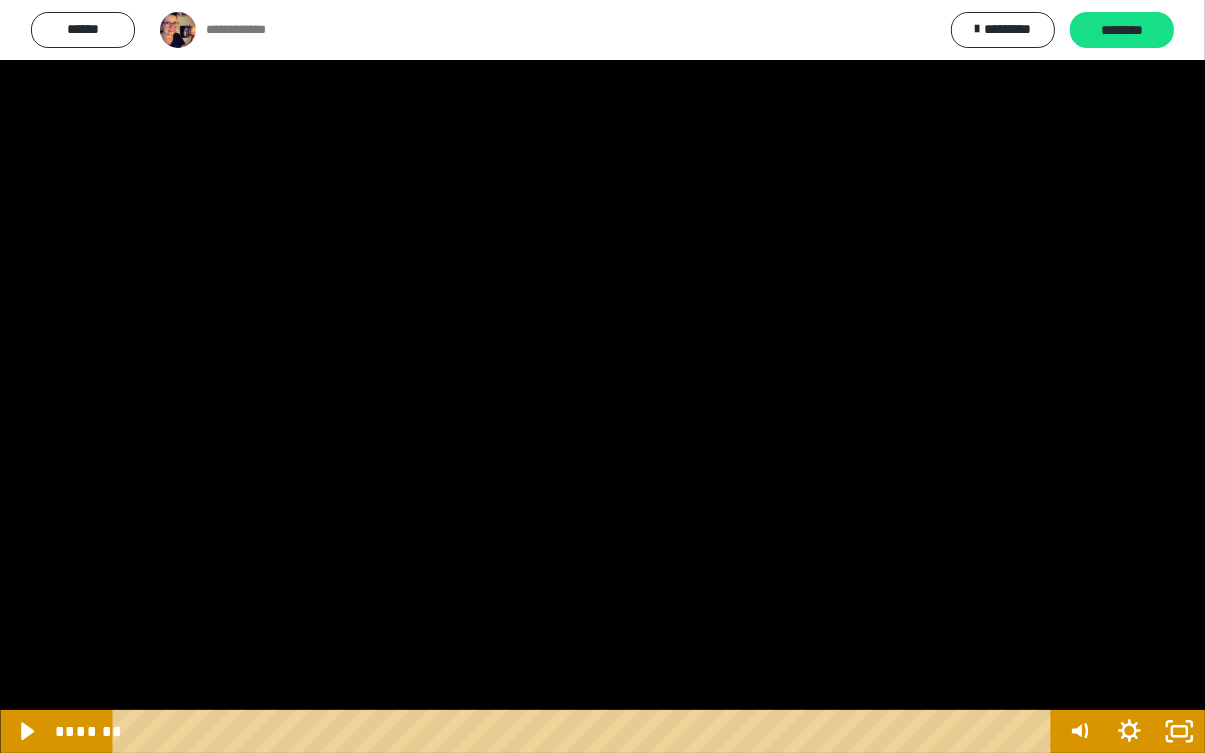 click at bounding box center [602, 376] 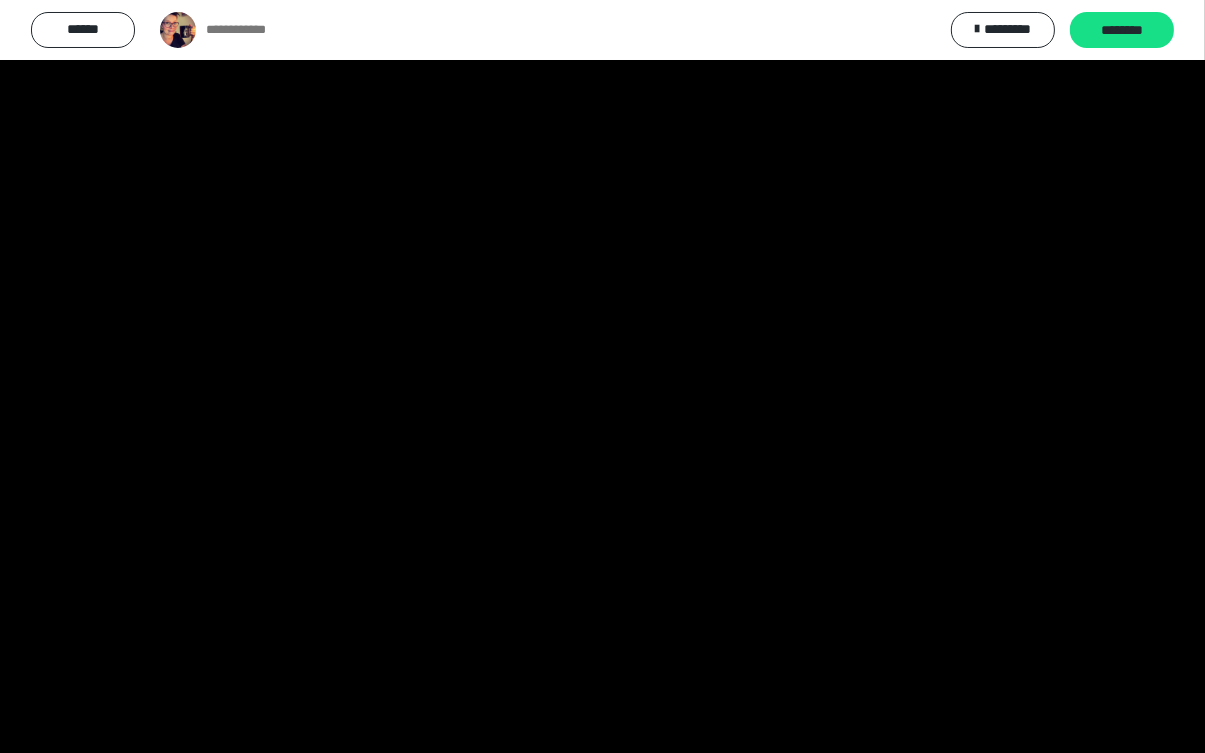 click at bounding box center (602, 376) 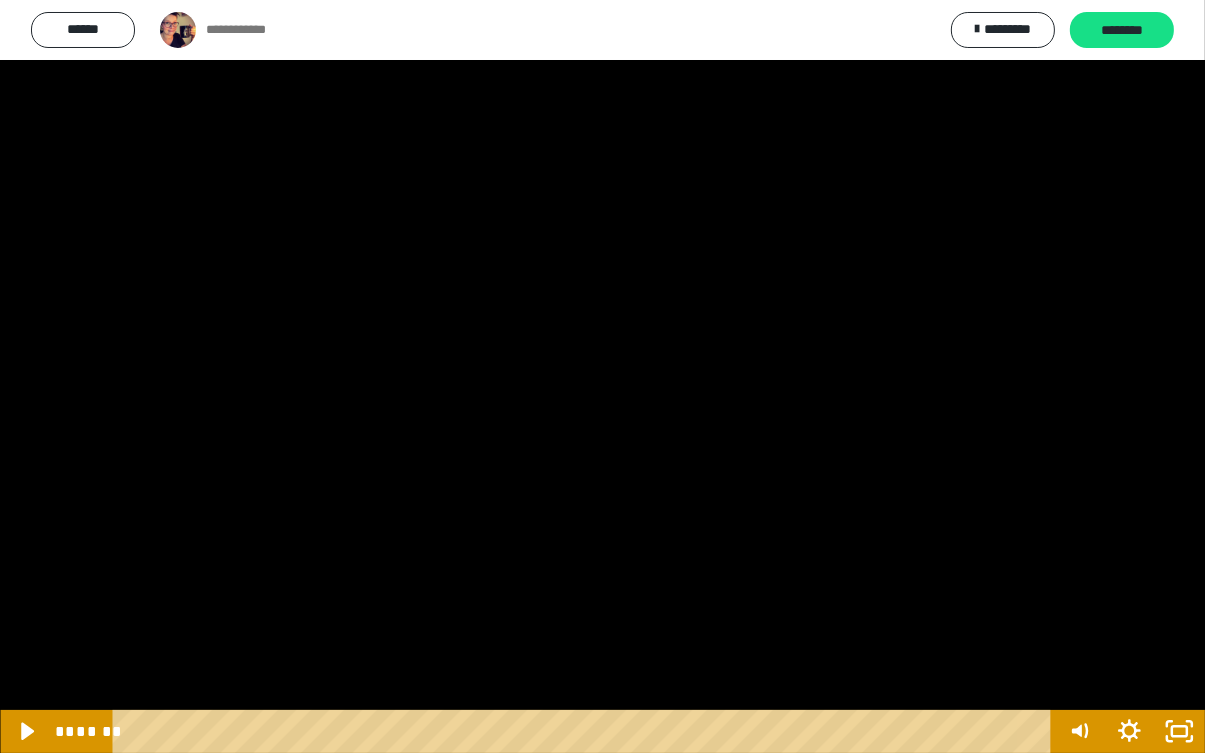 click at bounding box center (602, 376) 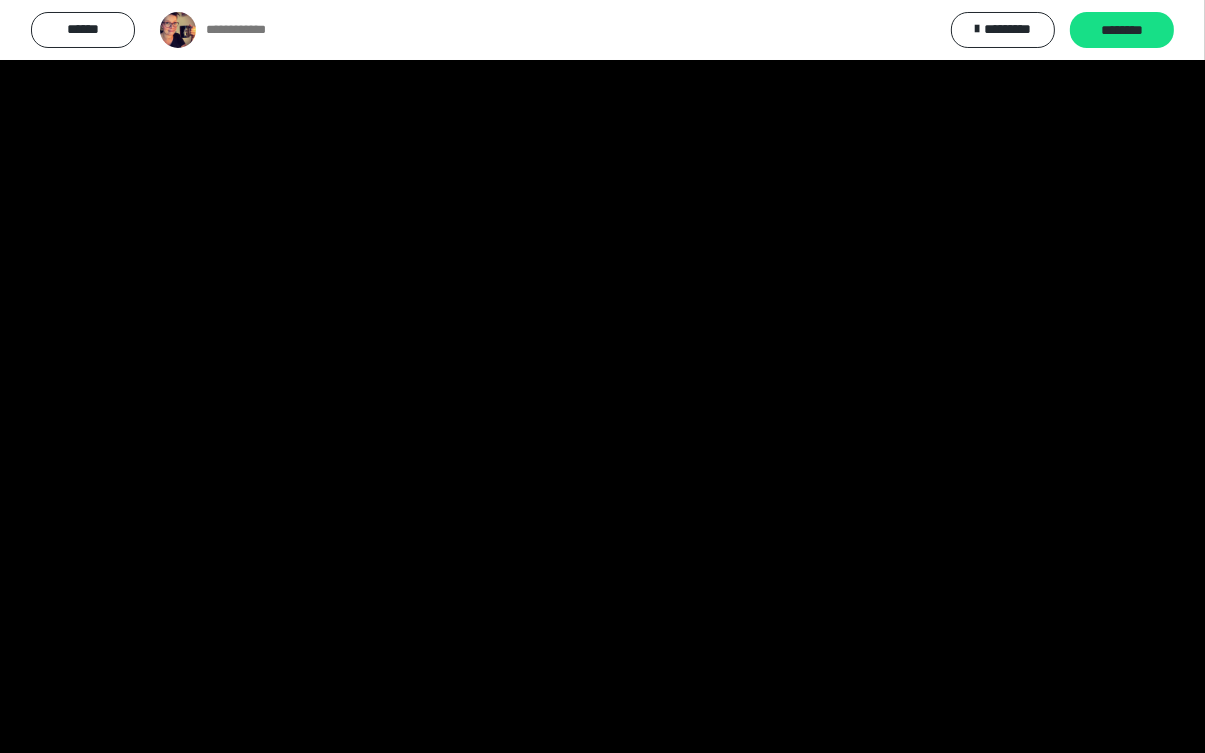 click at bounding box center (602, 376) 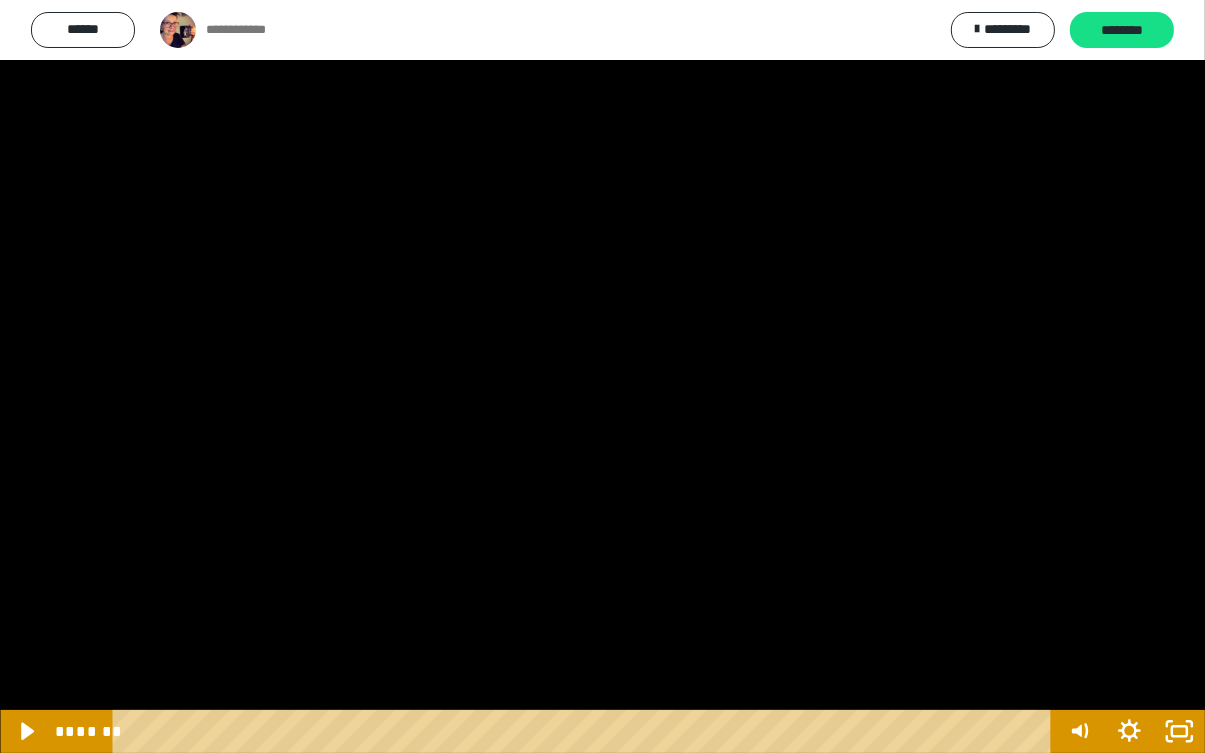 click at bounding box center (602, 376) 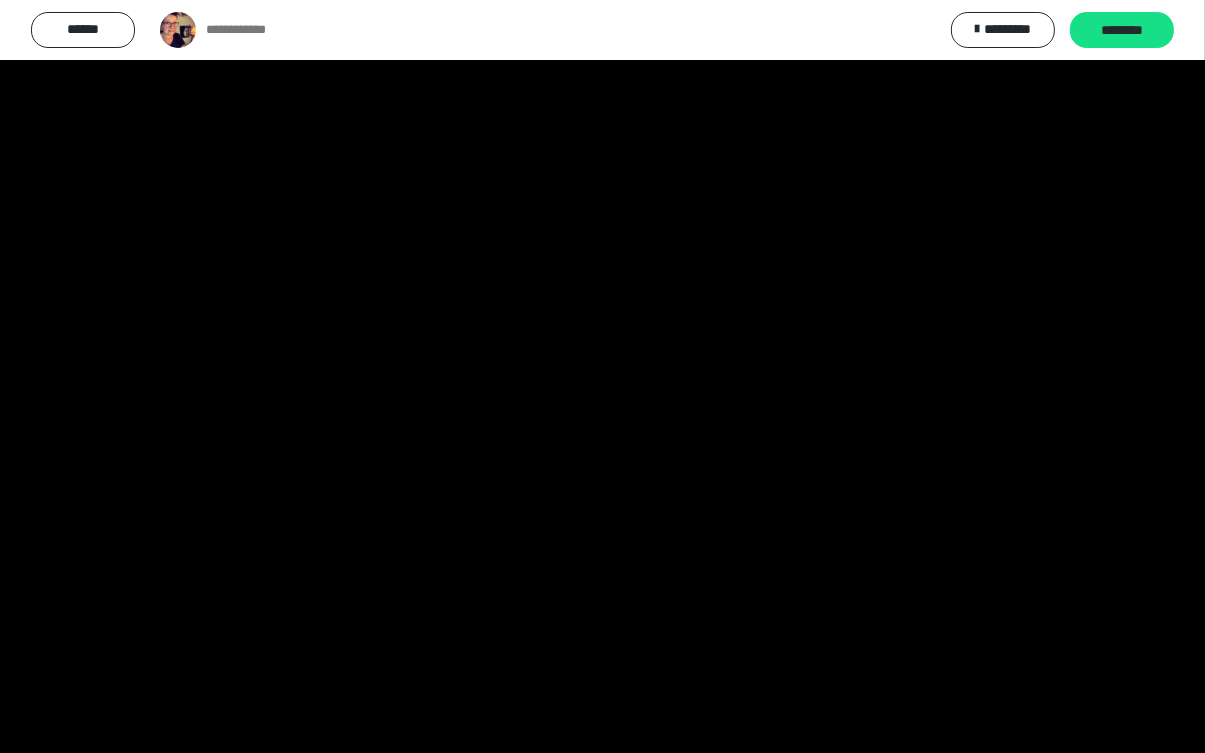 click at bounding box center [602, 376] 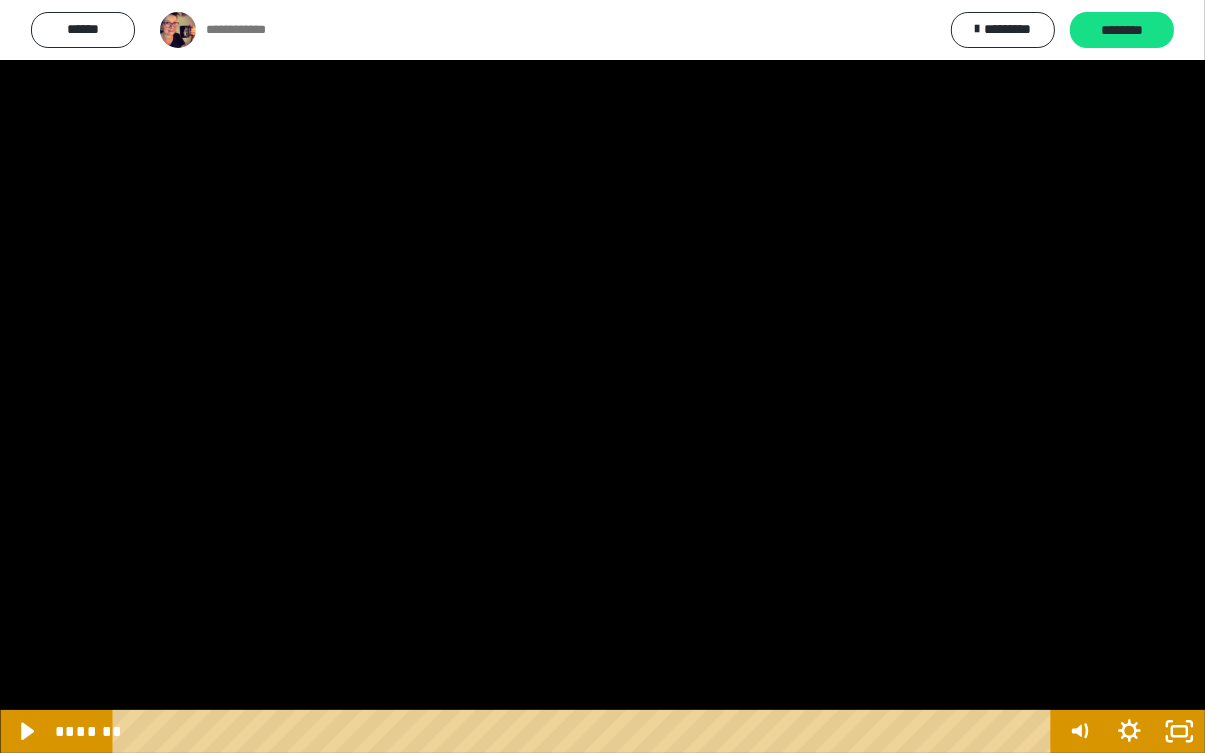 click at bounding box center [602, 376] 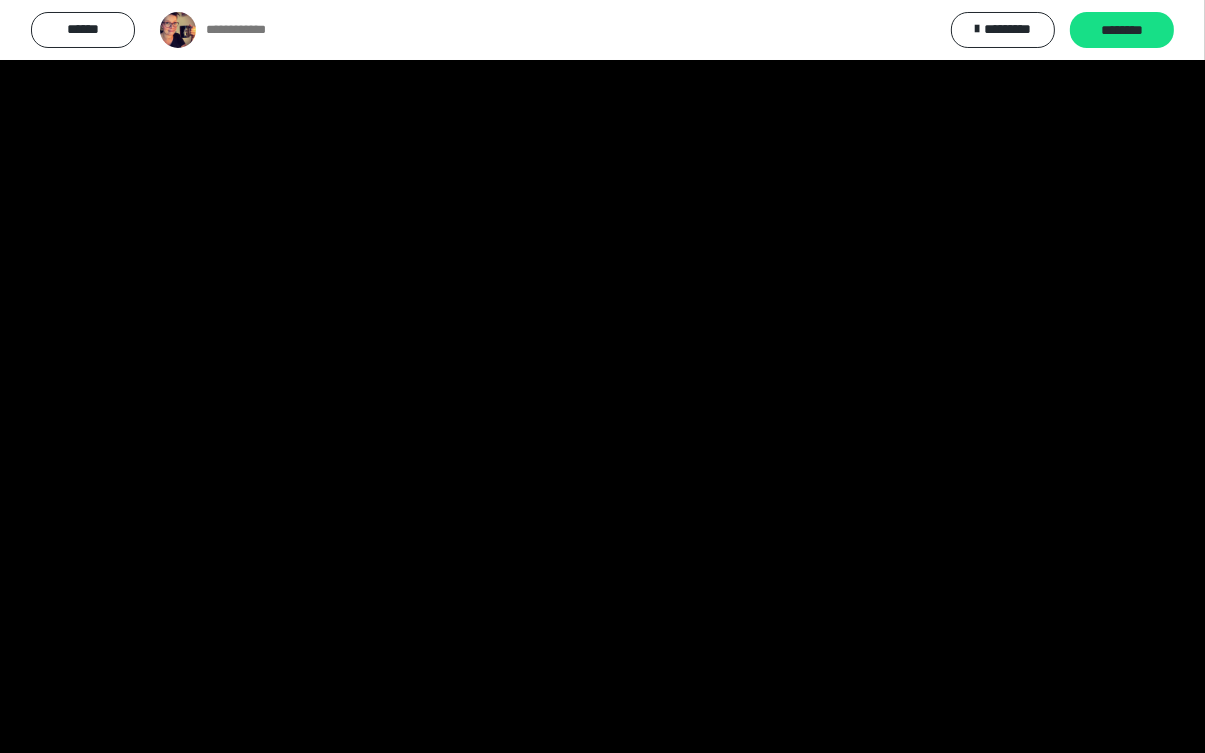 click at bounding box center [602, 376] 